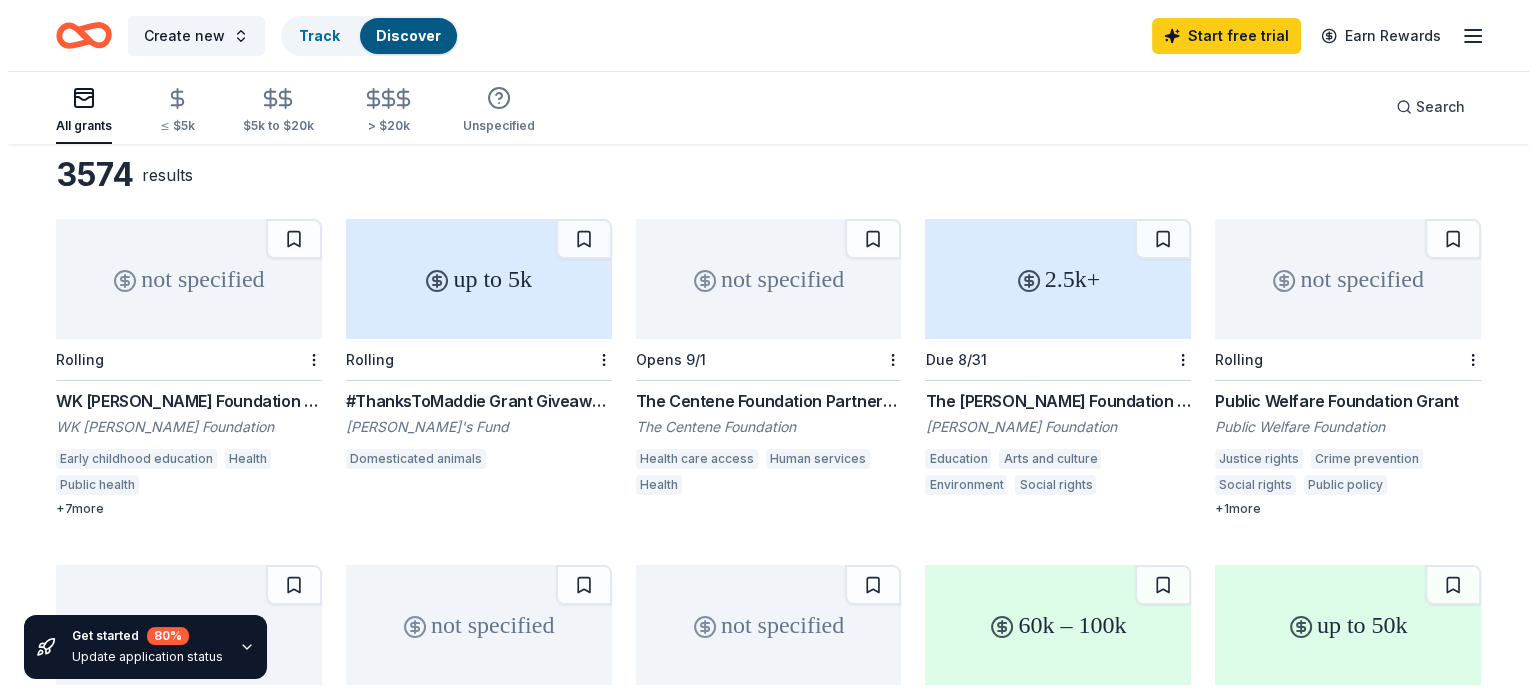 scroll, scrollTop: 0, scrollLeft: 0, axis: both 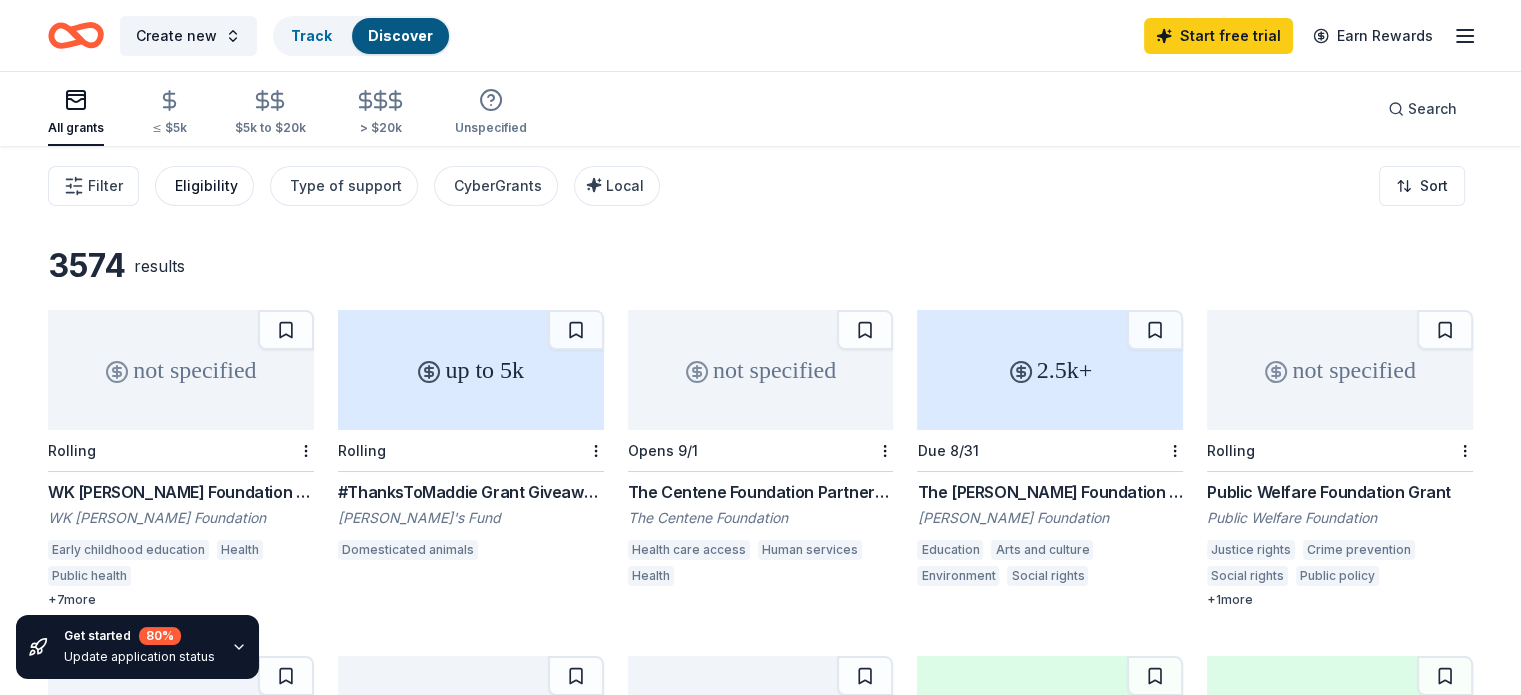 click on "Eligibility" at bounding box center [206, 186] 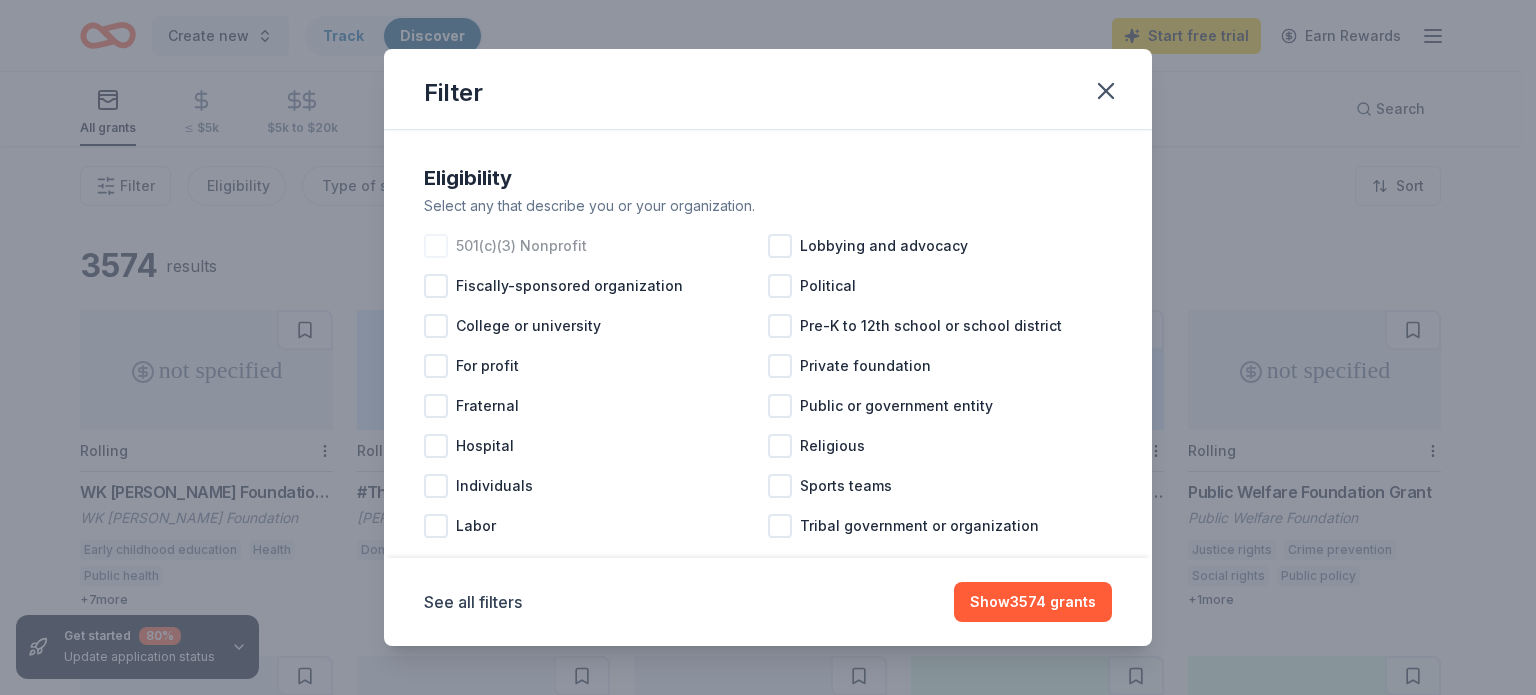 click at bounding box center [436, 246] 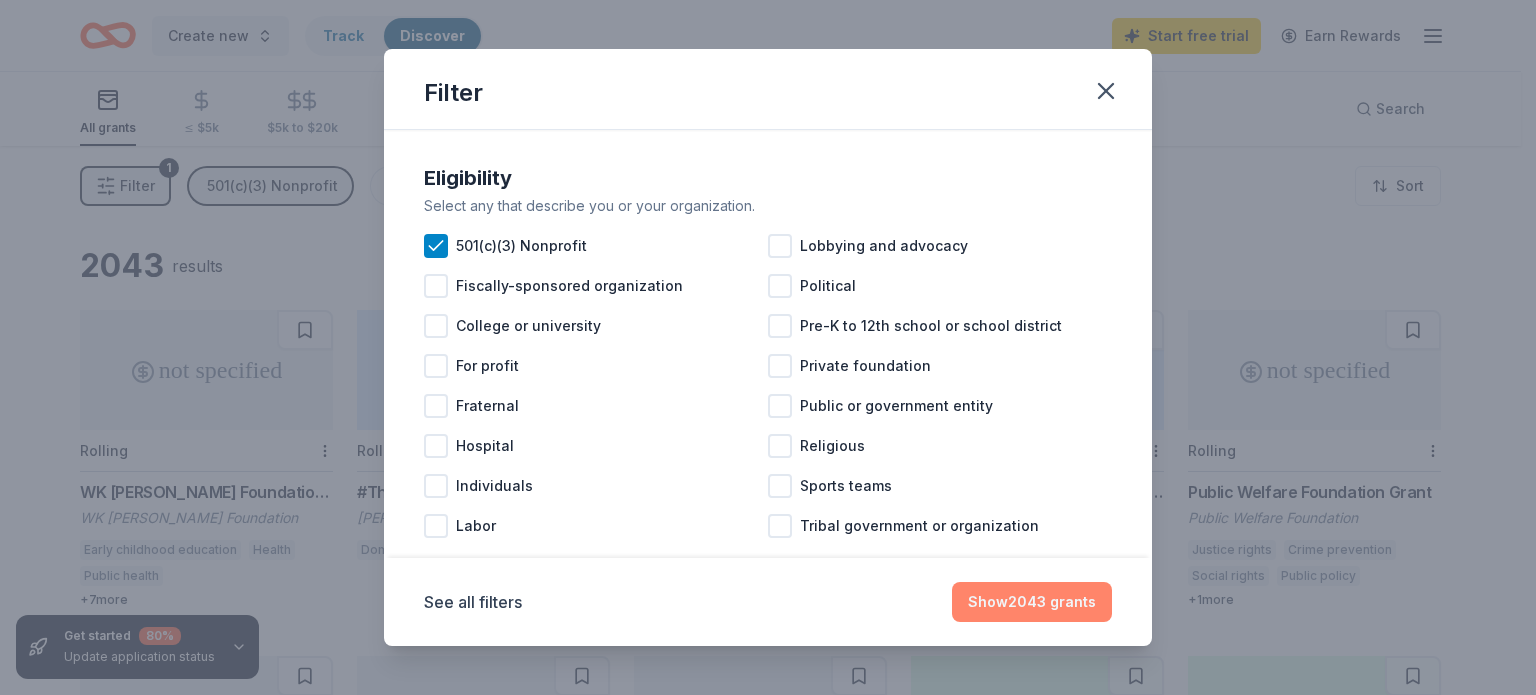 click on "Show  2043   grants" at bounding box center [1032, 602] 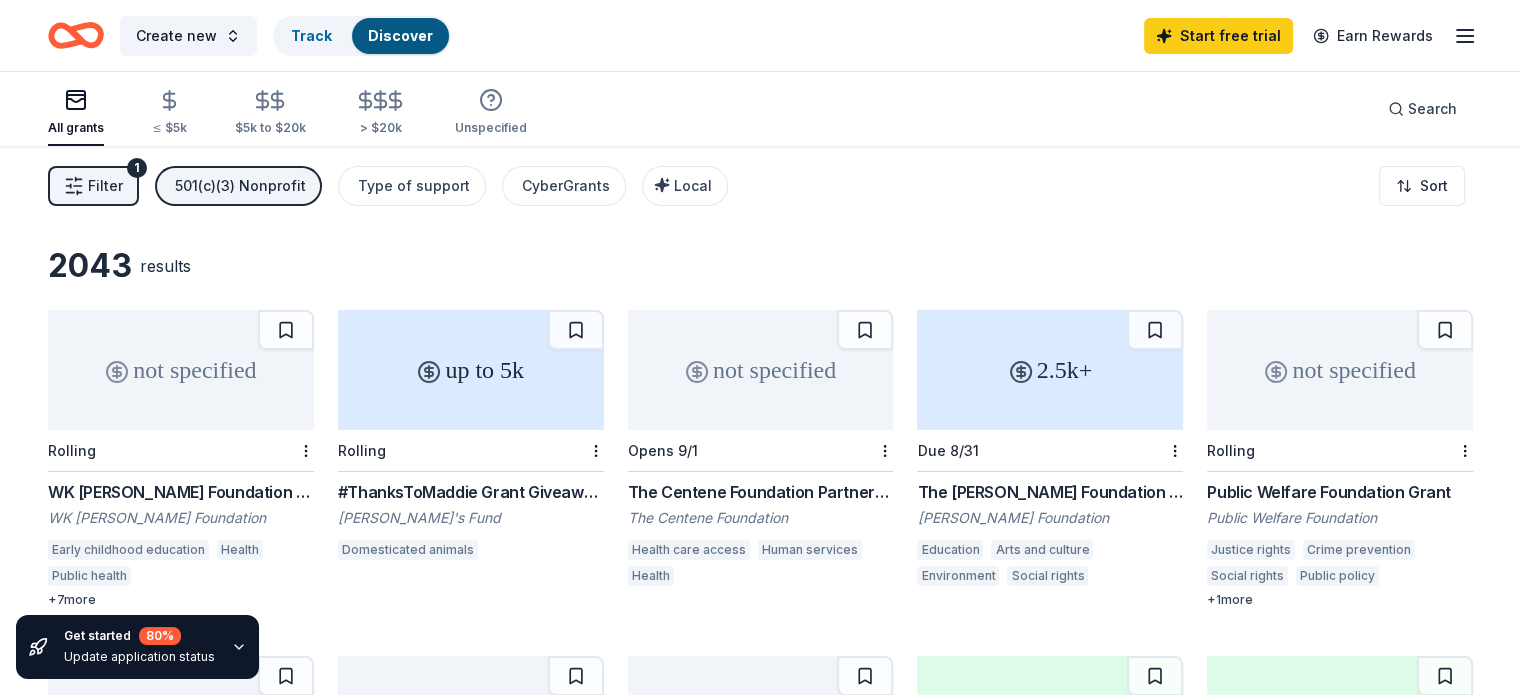 click on "501(c)(3) Nonprofit" at bounding box center [240, 186] 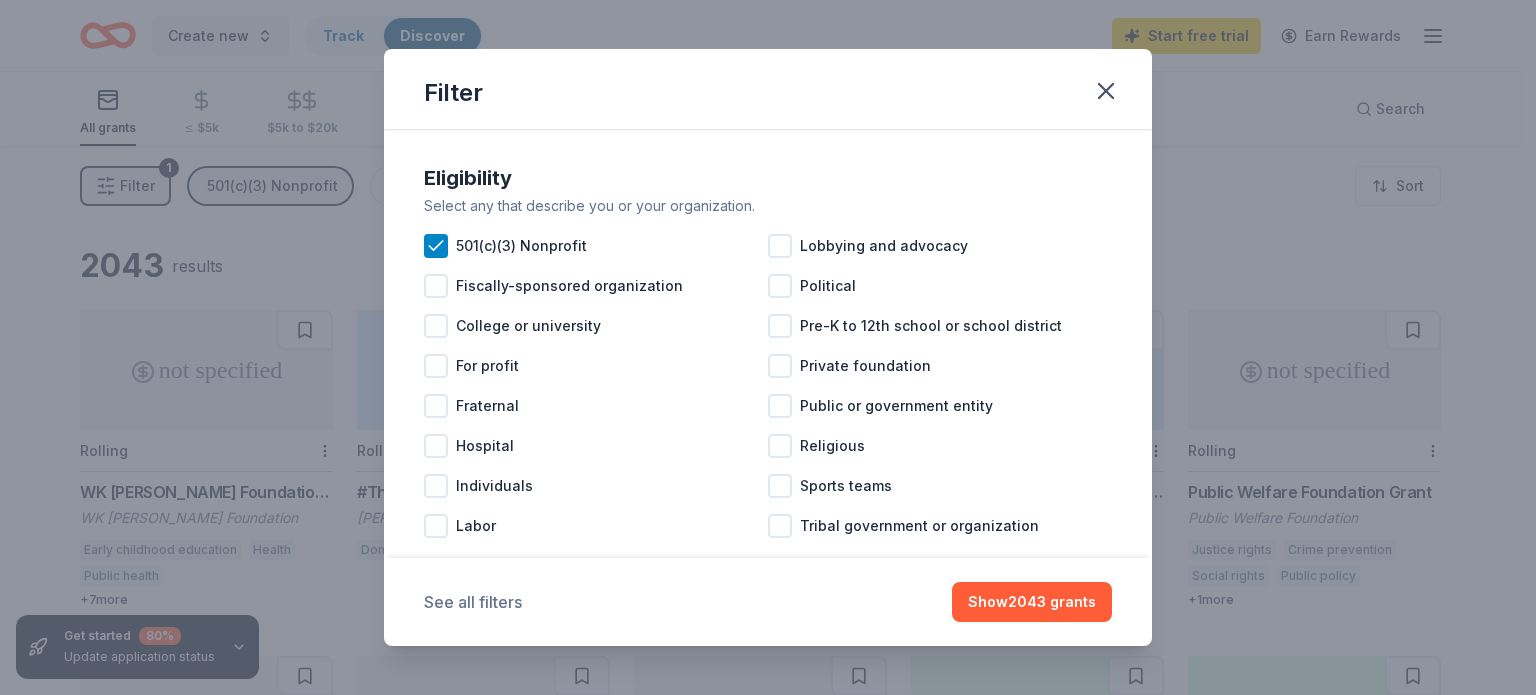 click on "See all filters" at bounding box center (473, 602) 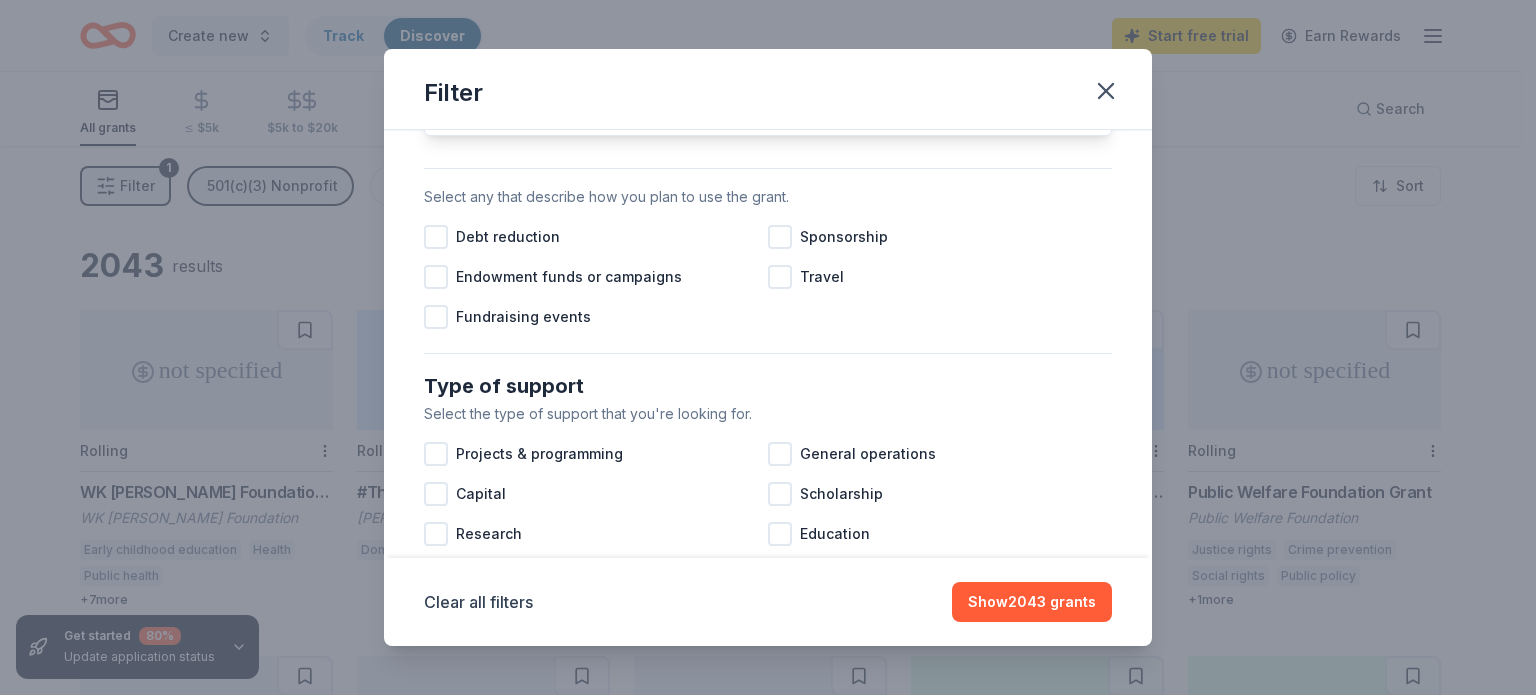 scroll, scrollTop: 576, scrollLeft: 0, axis: vertical 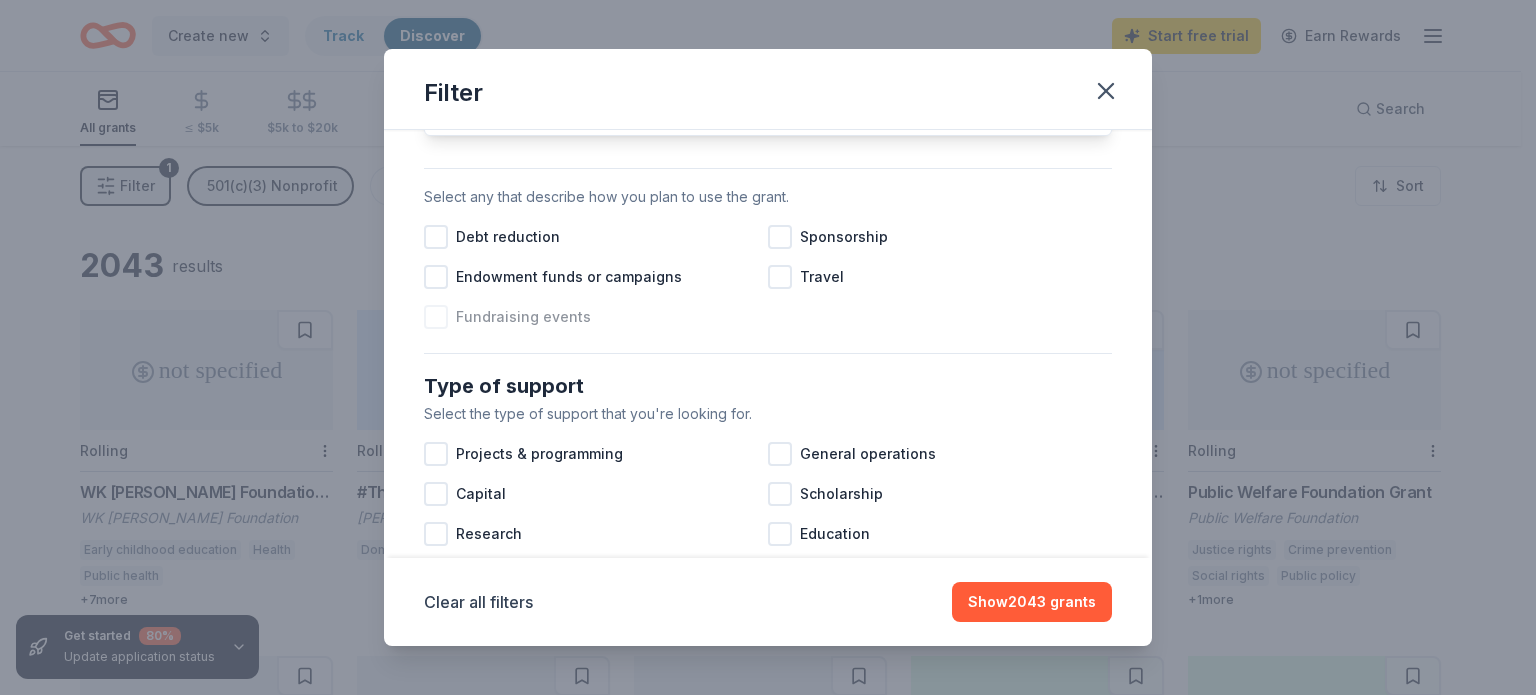 click at bounding box center (436, 317) 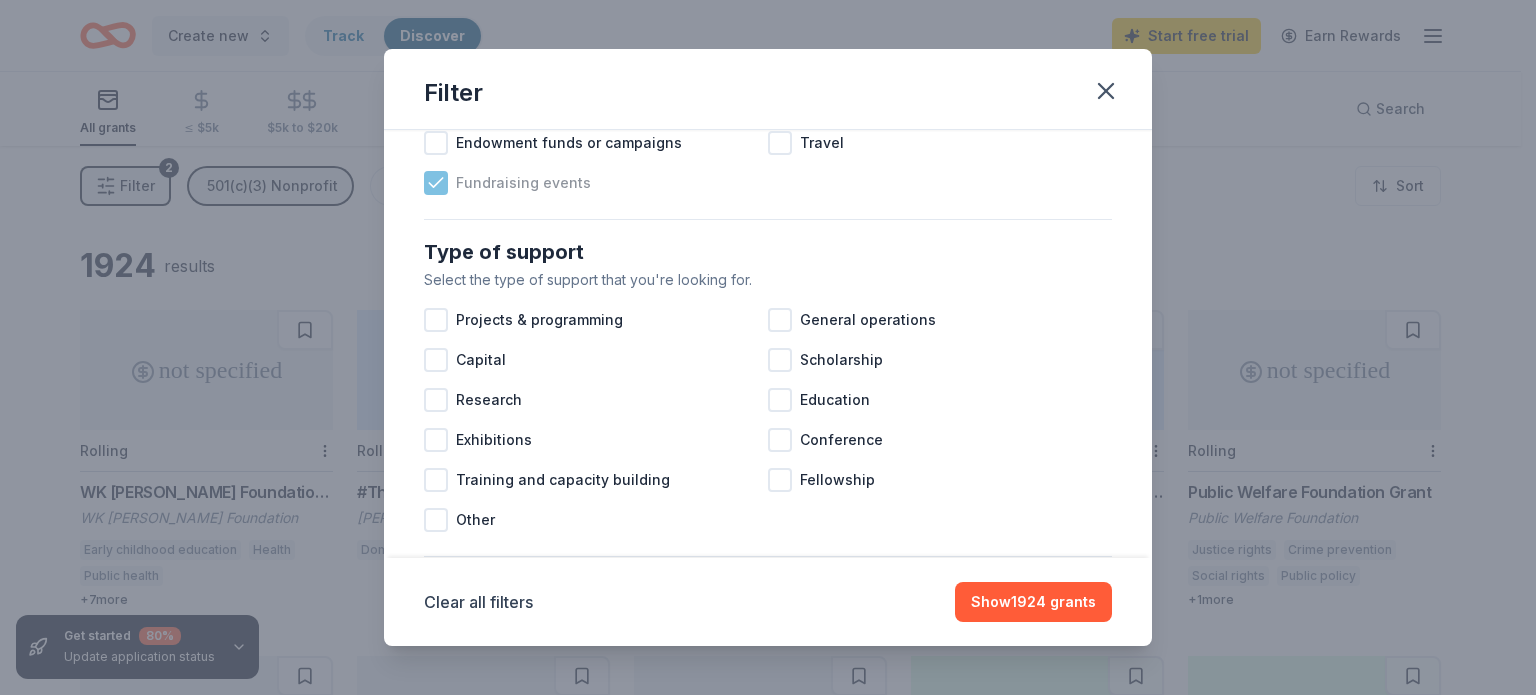 scroll, scrollTop: 711, scrollLeft: 0, axis: vertical 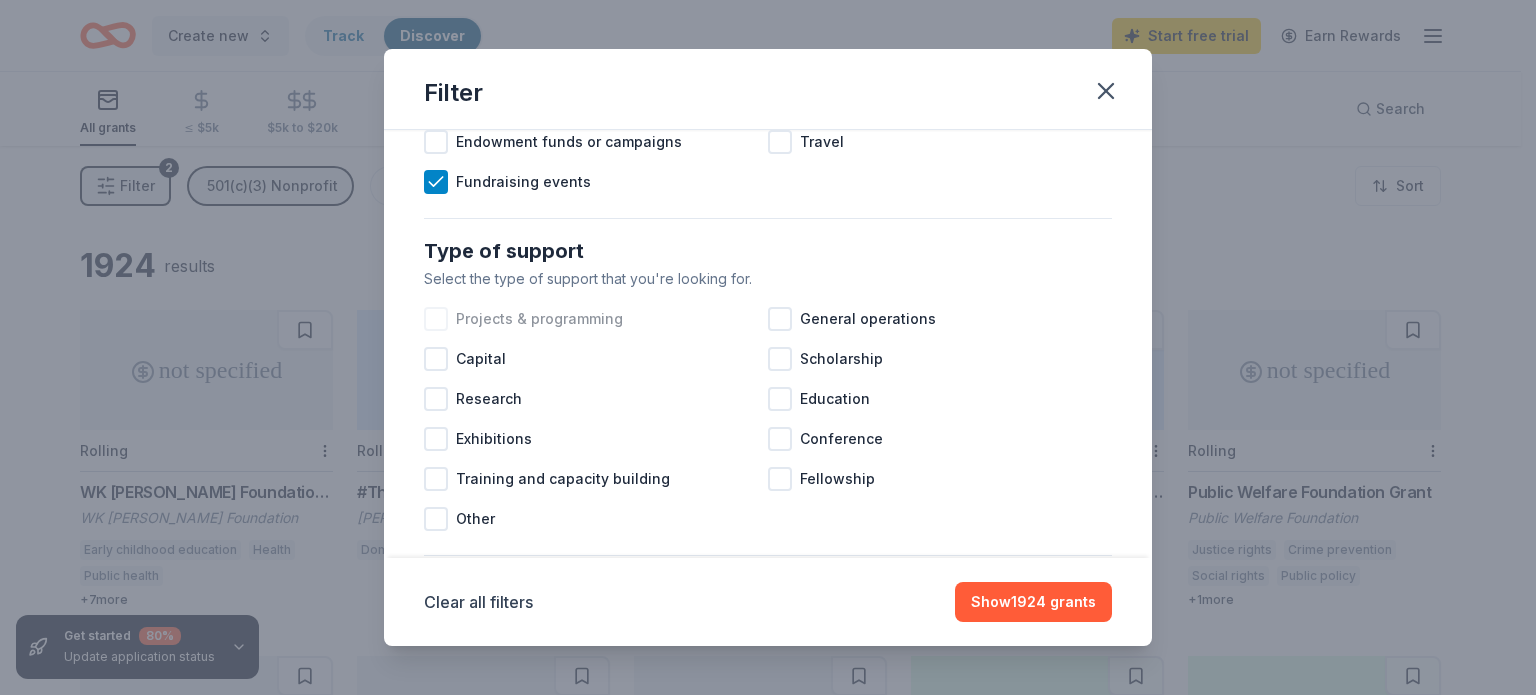 click at bounding box center [436, 319] 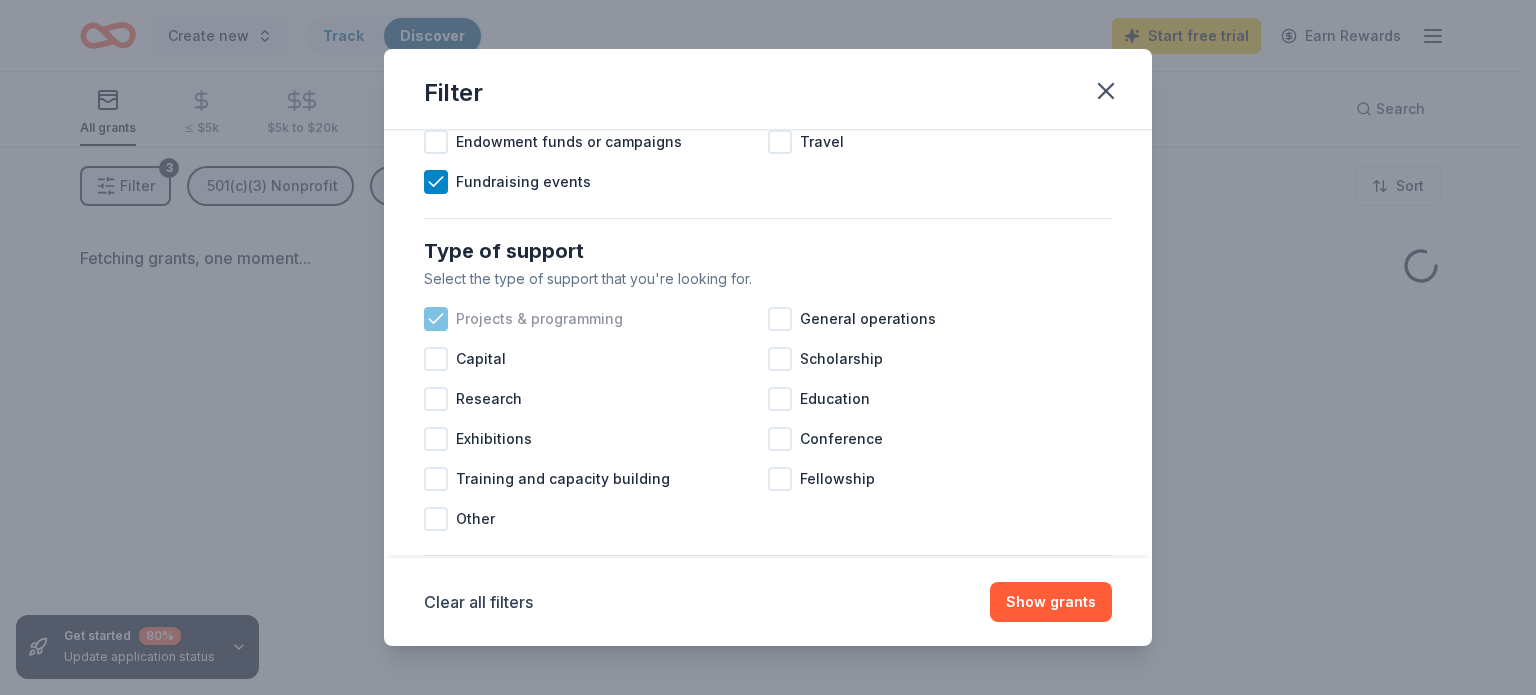 click 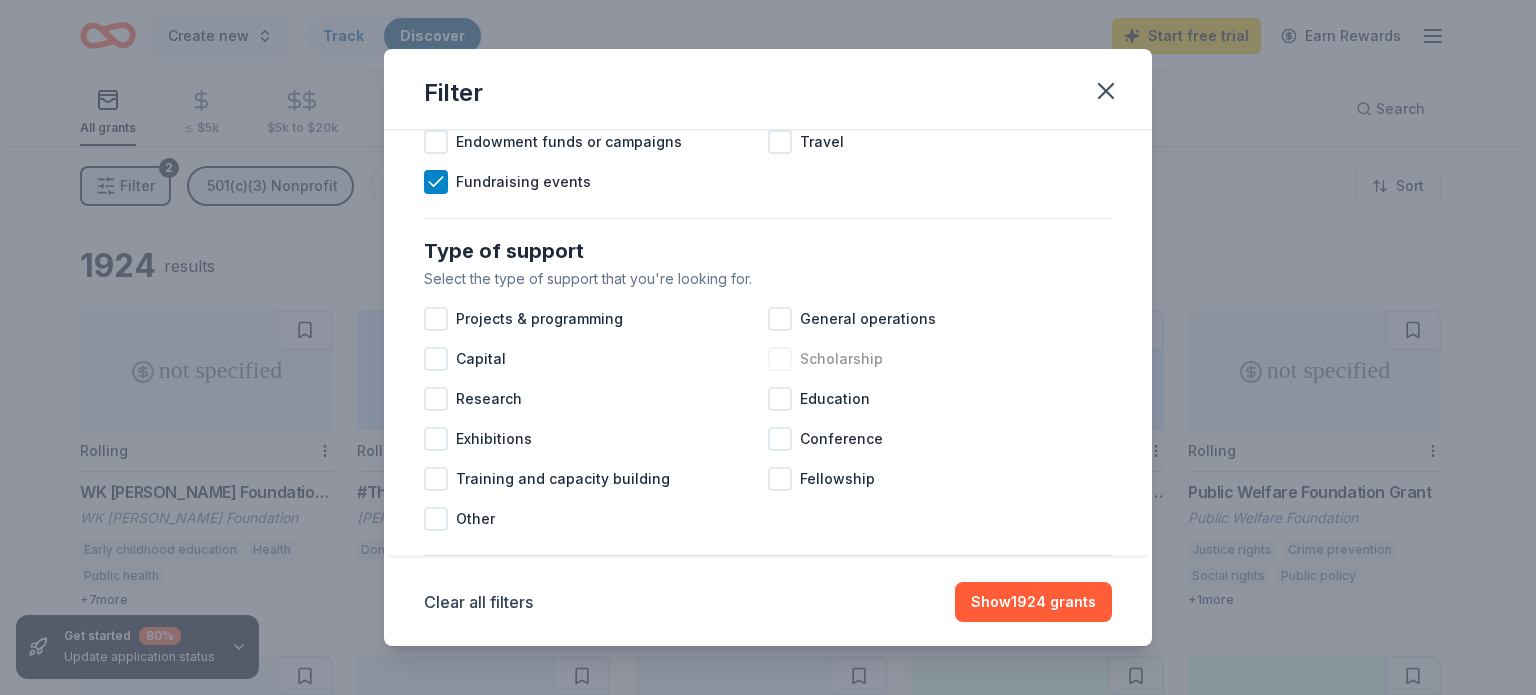 click at bounding box center [780, 359] 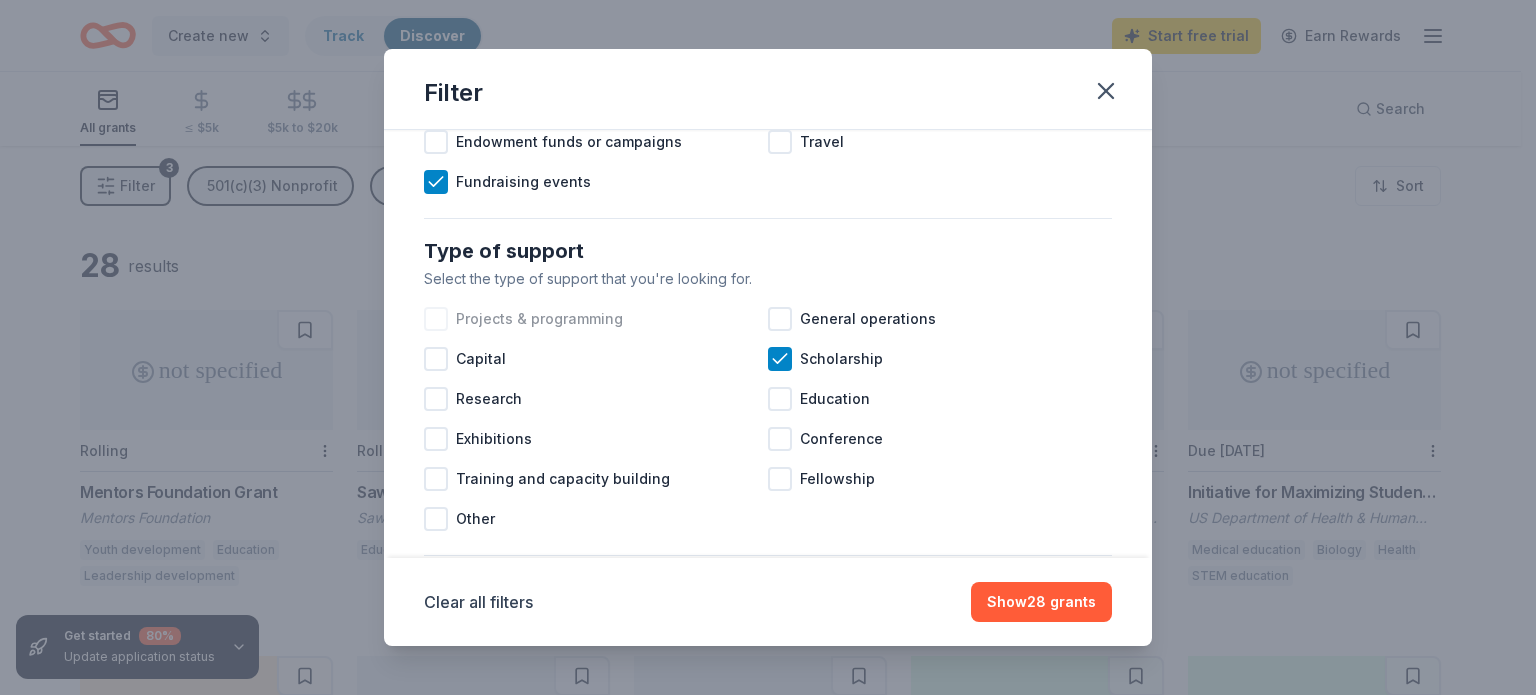 click at bounding box center [436, 319] 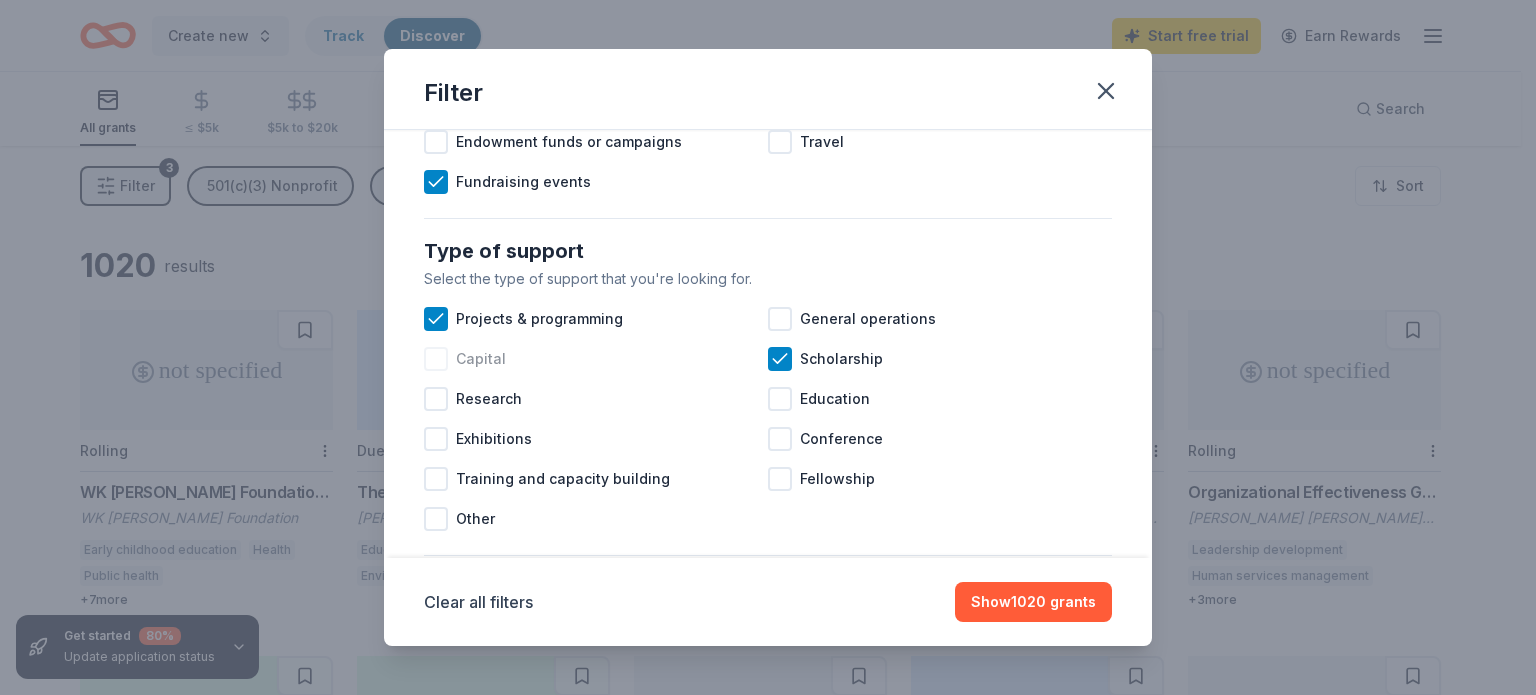click at bounding box center (436, 359) 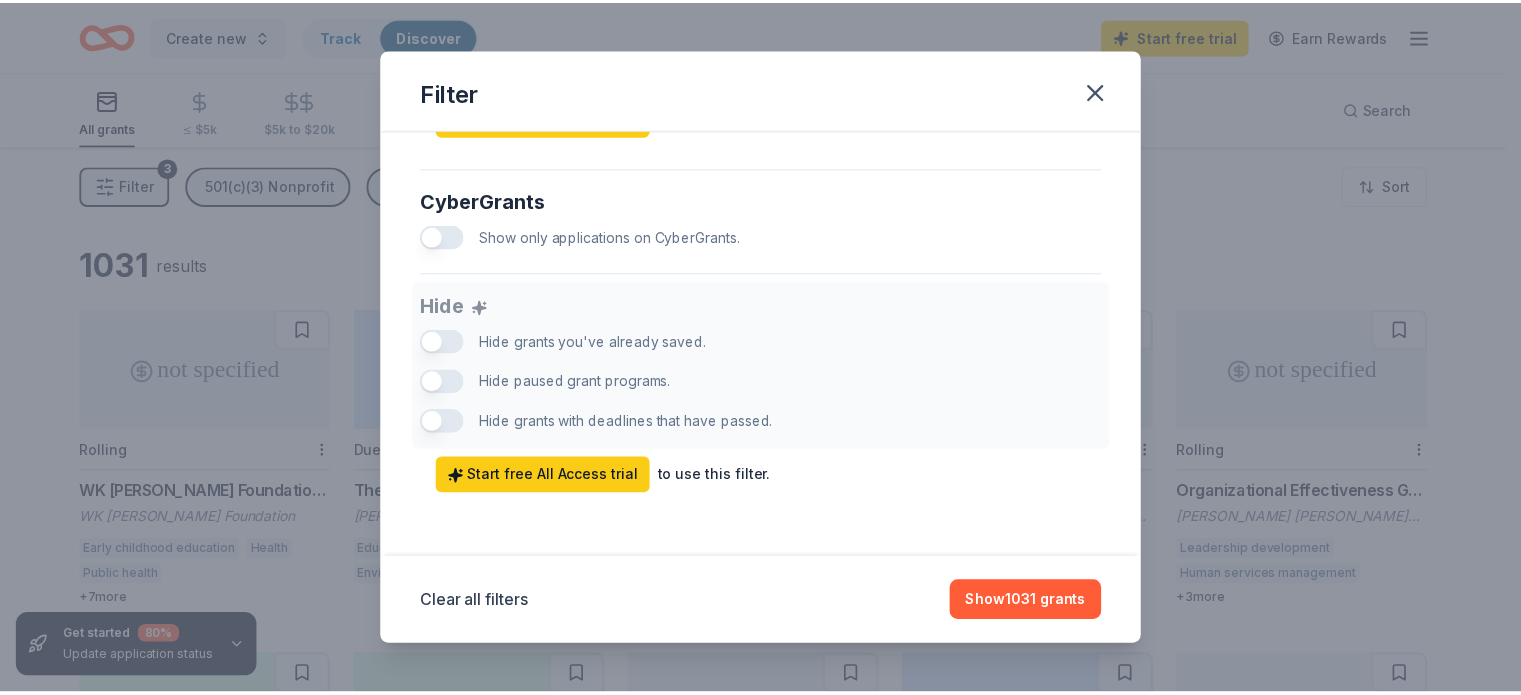 scroll, scrollTop: 1289, scrollLeft: 0, axis: vertical 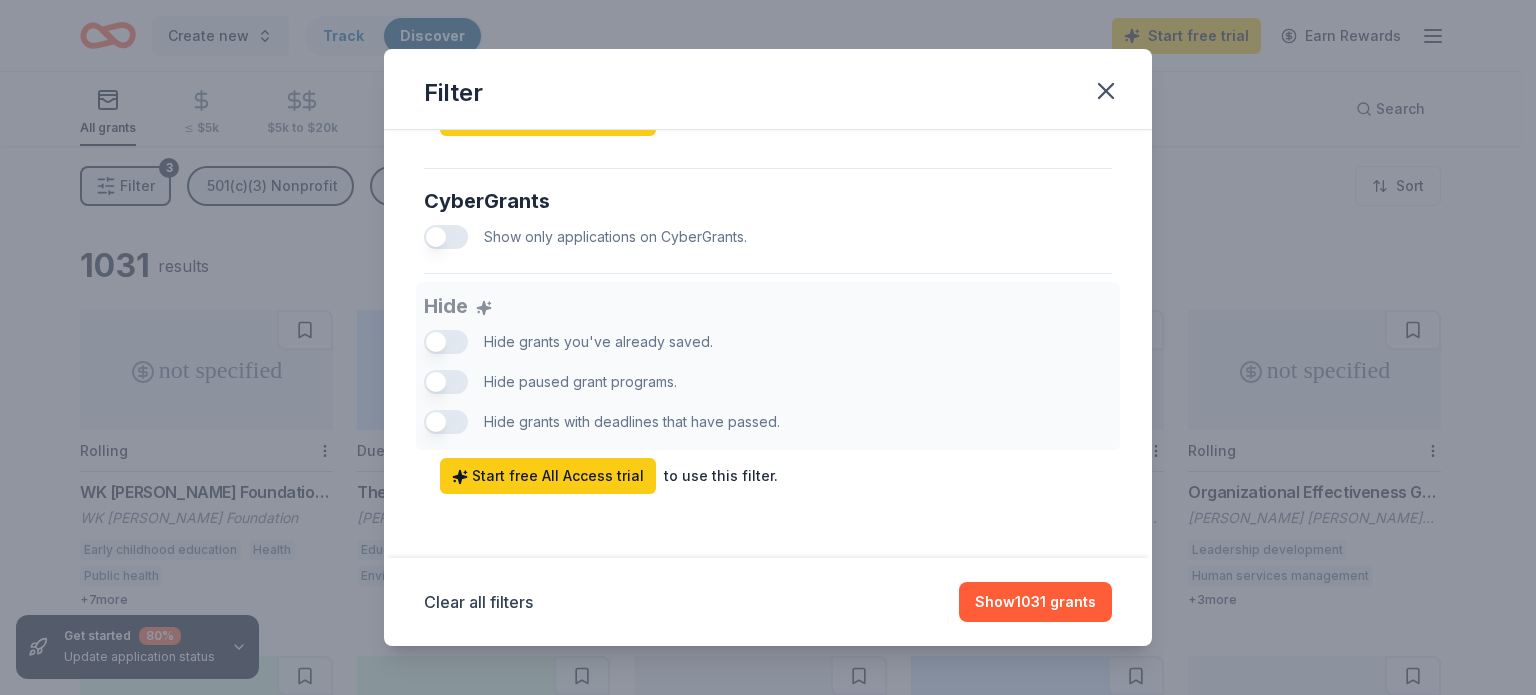 click on "Hide Hide grants you've already saved. Hide paused grant programs. Hide grants with deadlines that have passed.   Start free All Access trial to use this filter." at bounding box center [768, 388] 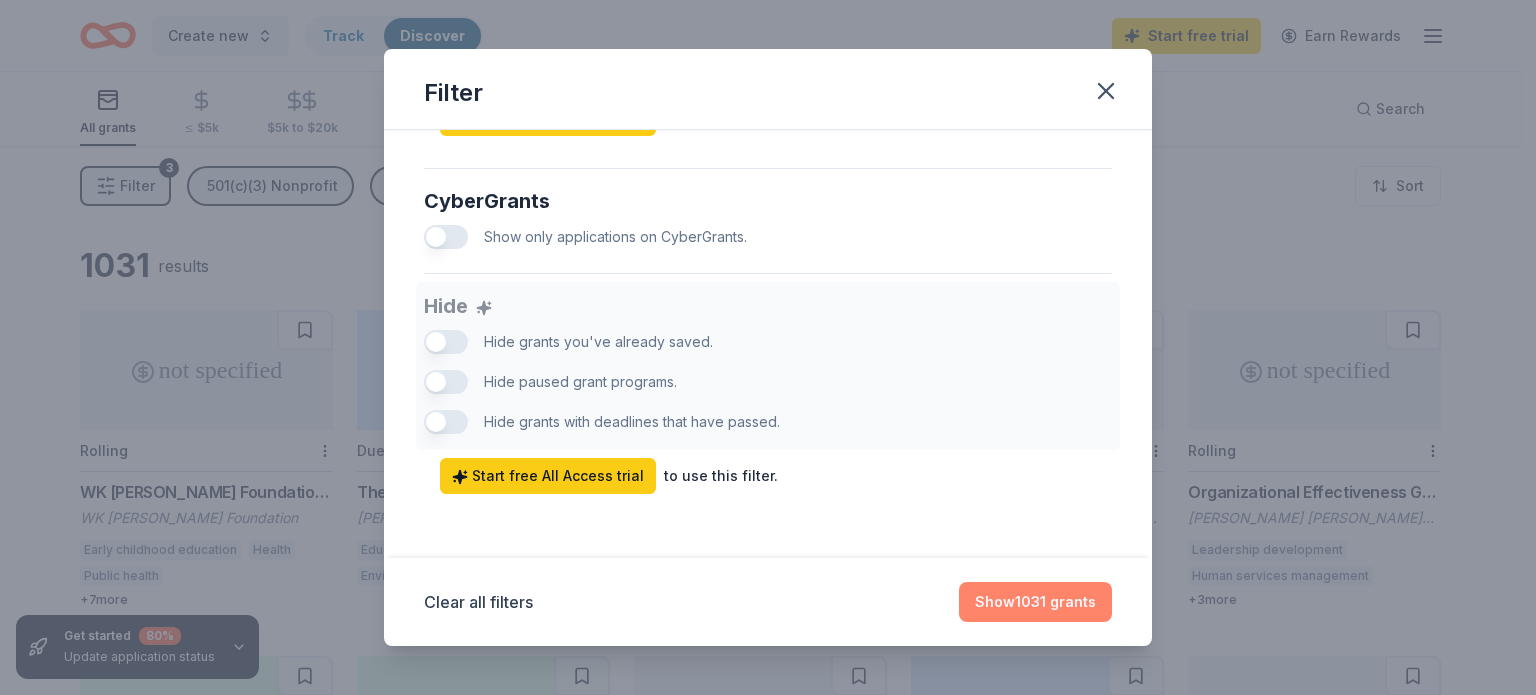 click on "Show  1031   grants" at bounding box center [1035, 602] 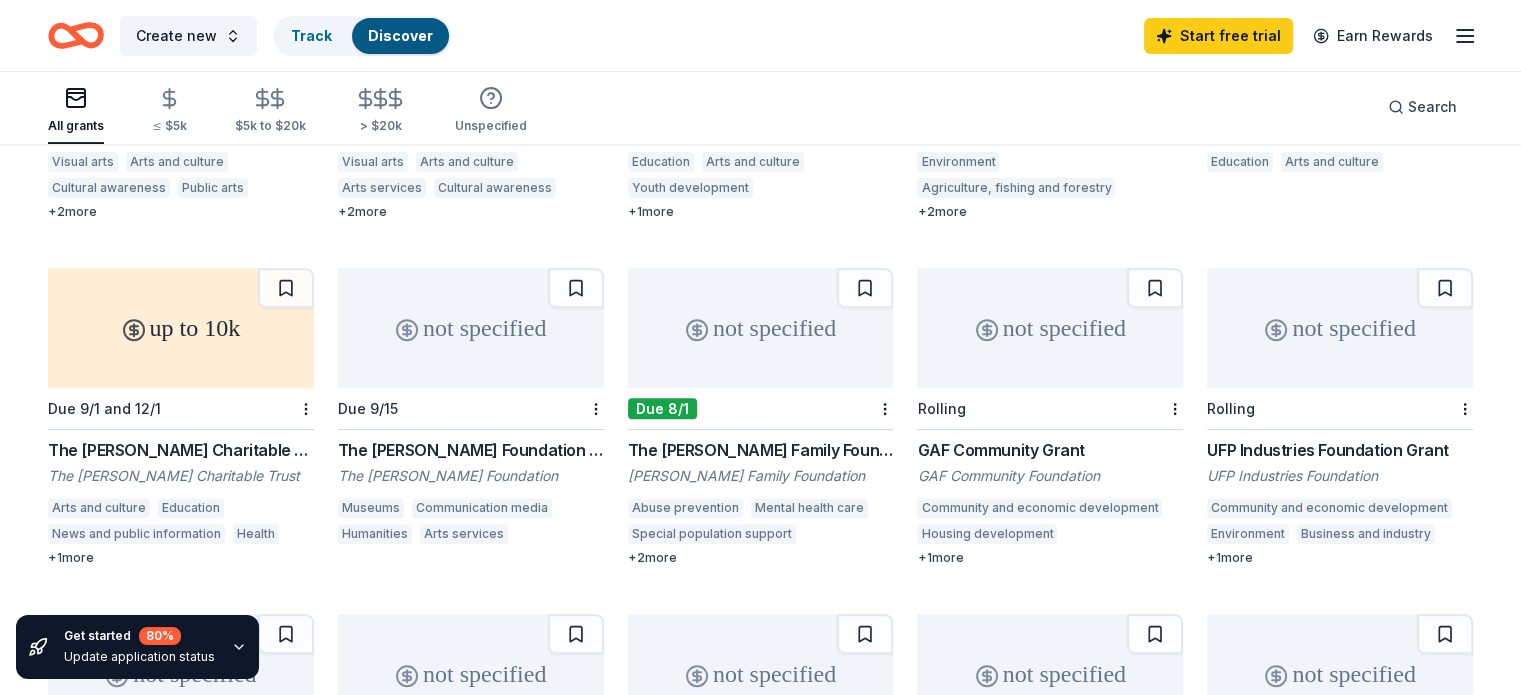 scroll, scrollTop: 735, scrollLeft: 0, axis: vertical 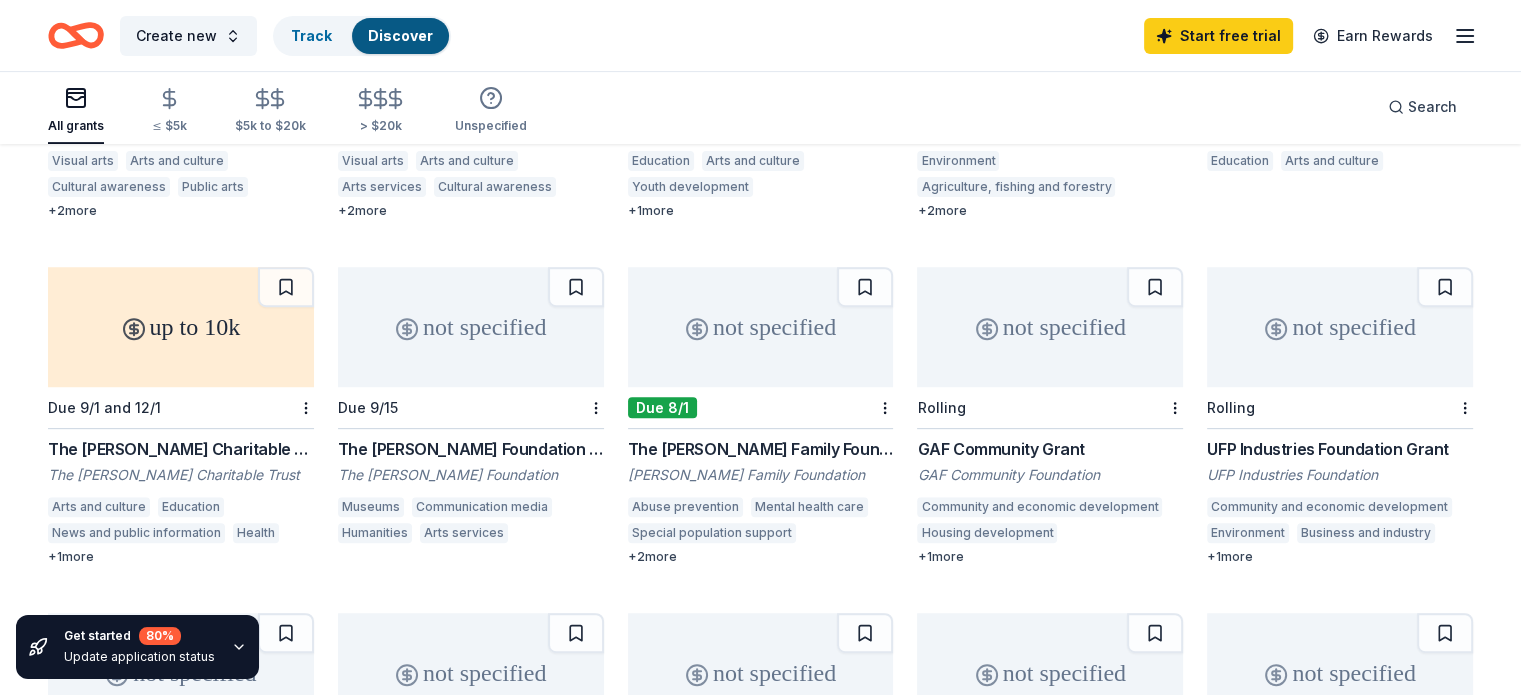 click on "up to 10k" at bounding box center [181, 327] 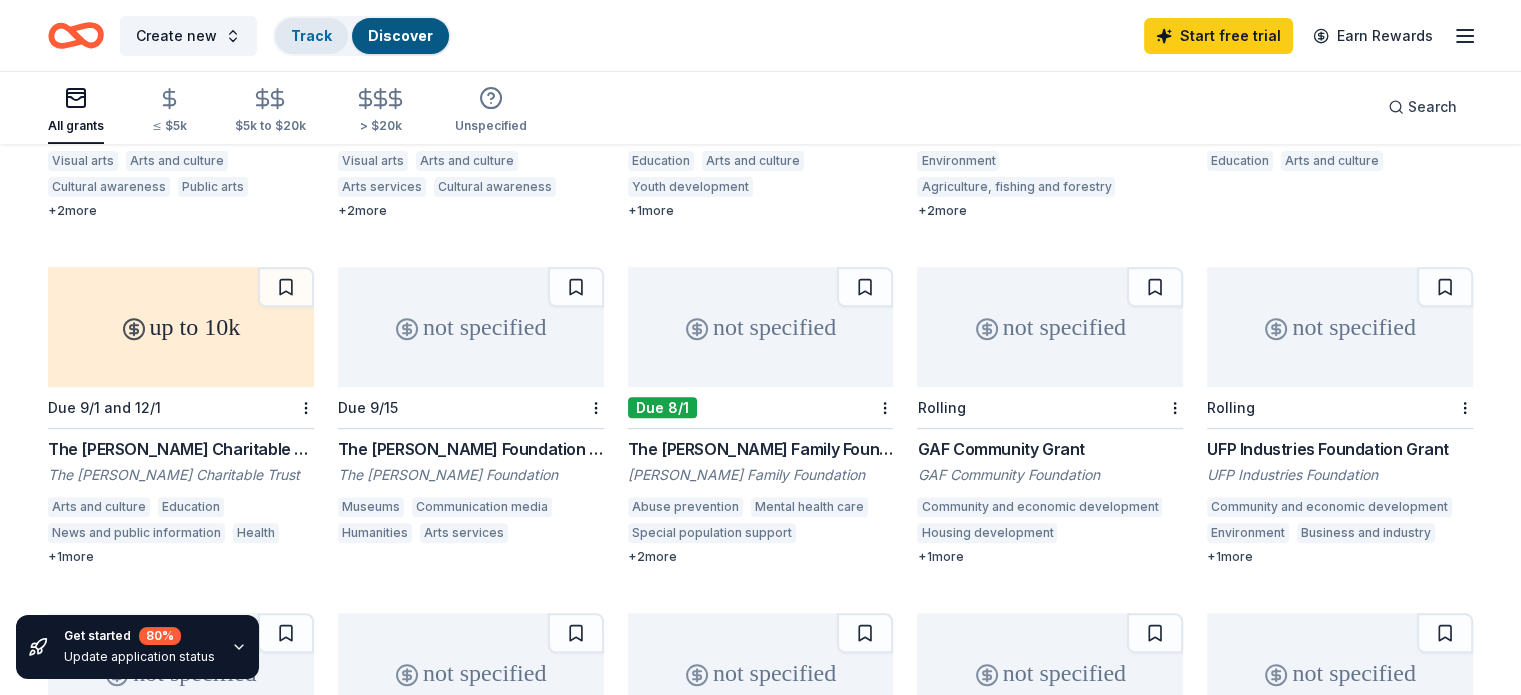 click on "Track" at bounding box center [311, 35] 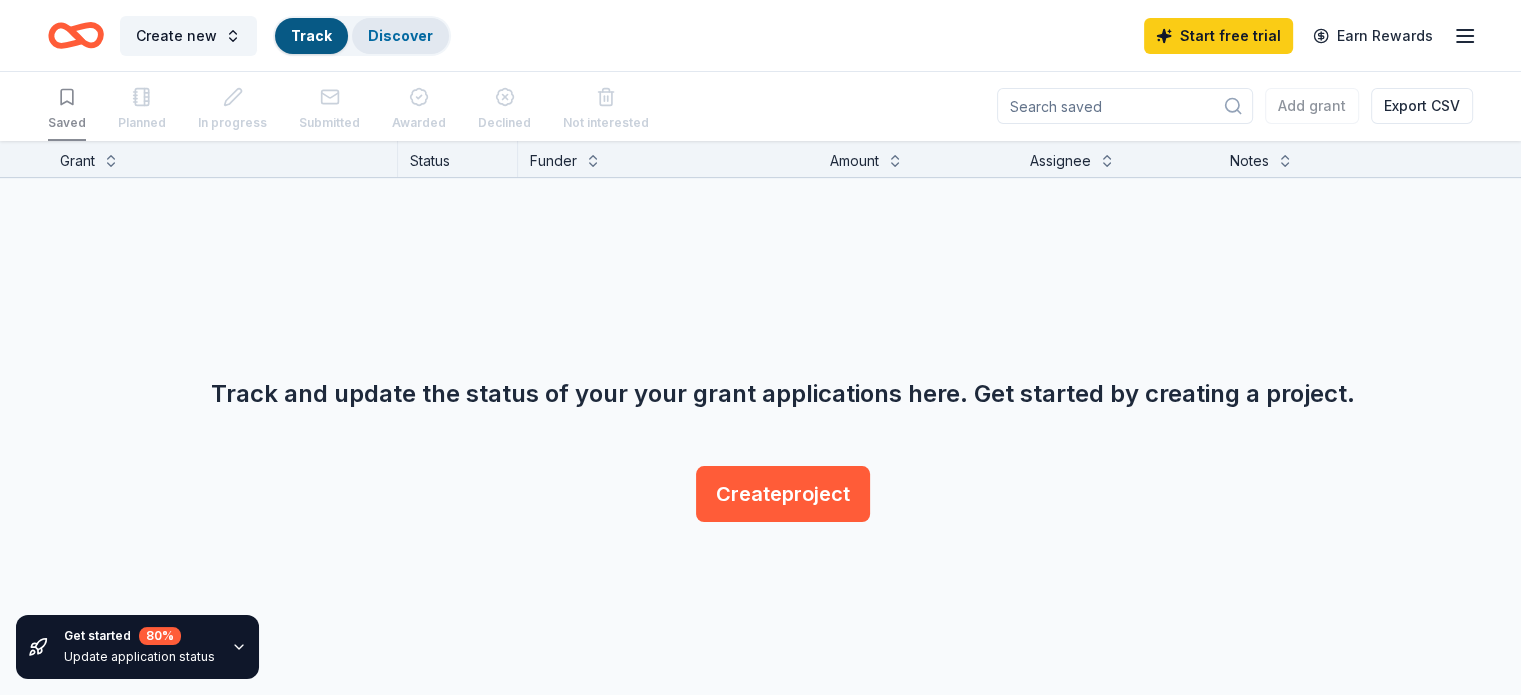 scroll, scrollTop: 0, scrollLeft: 0, axis: both 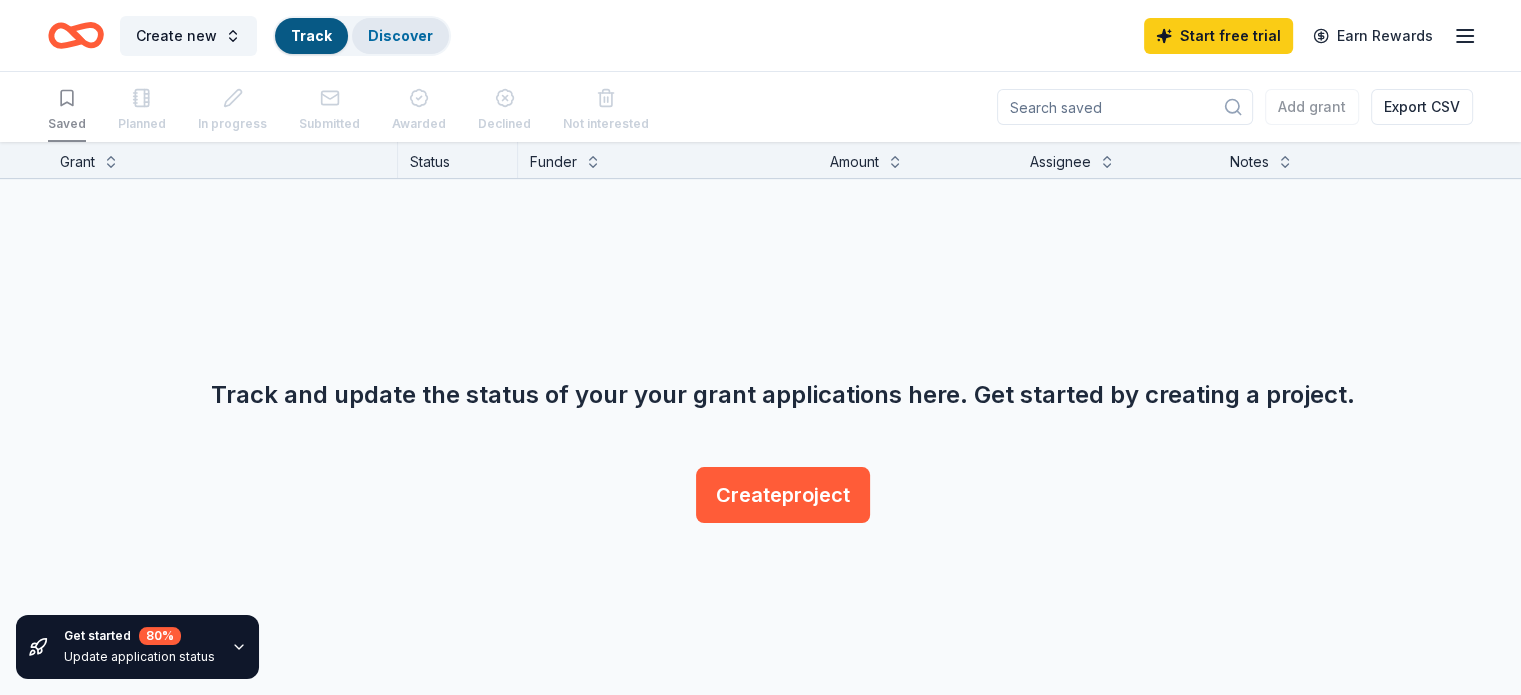 click on "Discover" at bounding box center [400, 35] 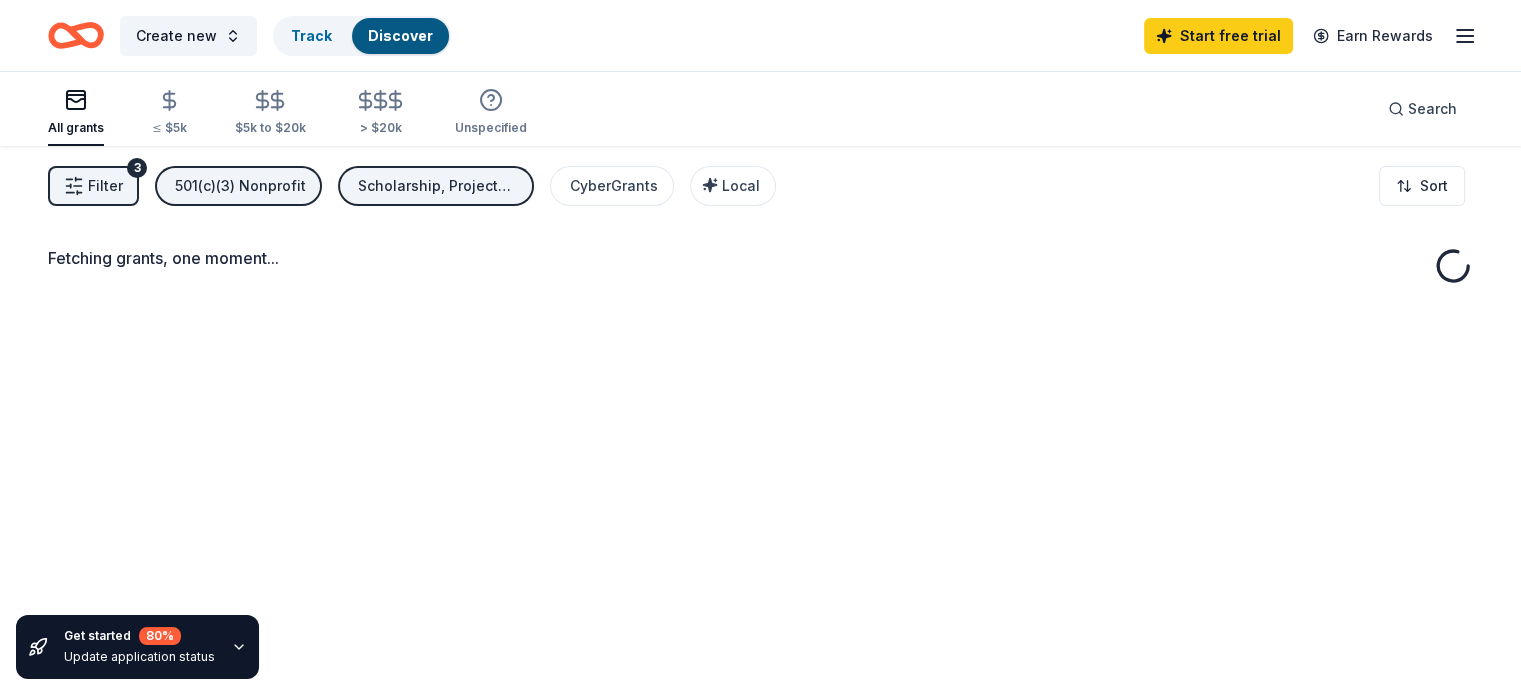scroll, scrollTop: 0, scrollLeft: 0, axis: both 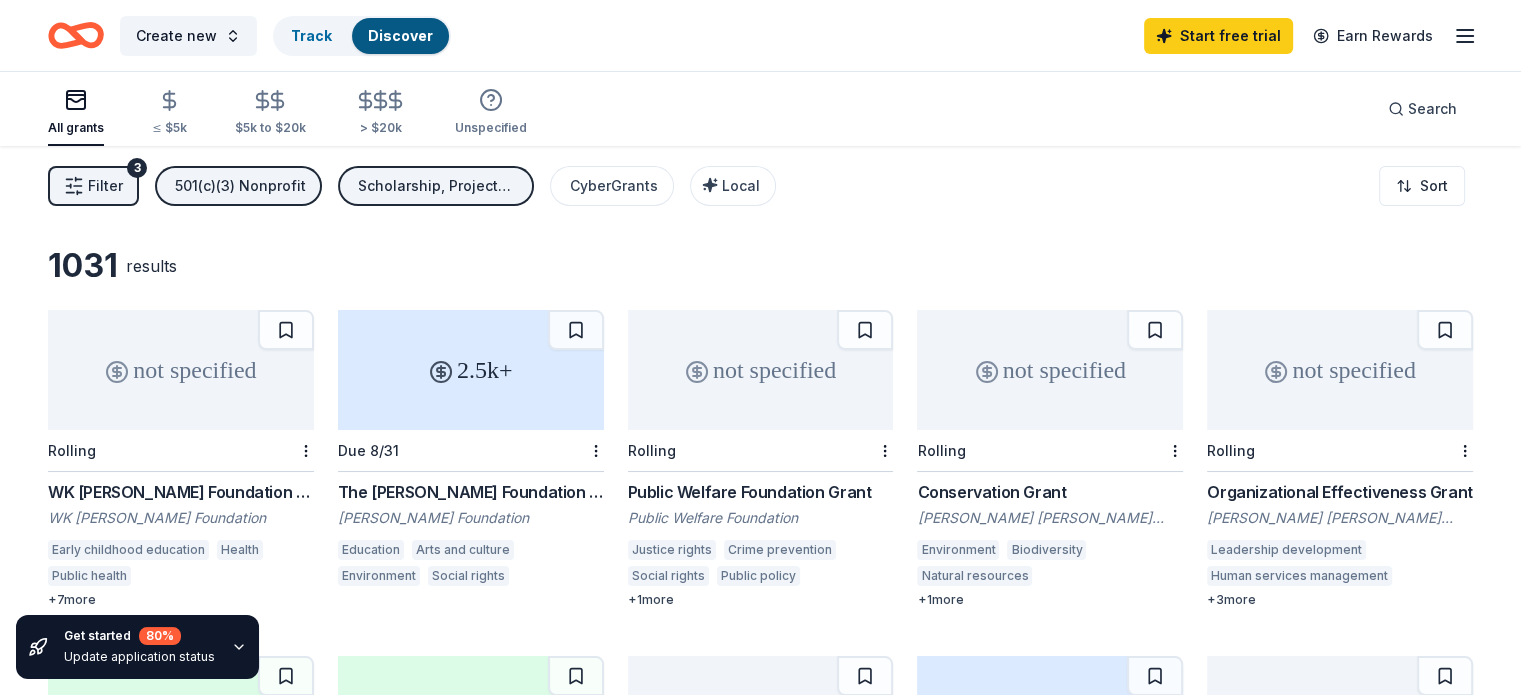 click 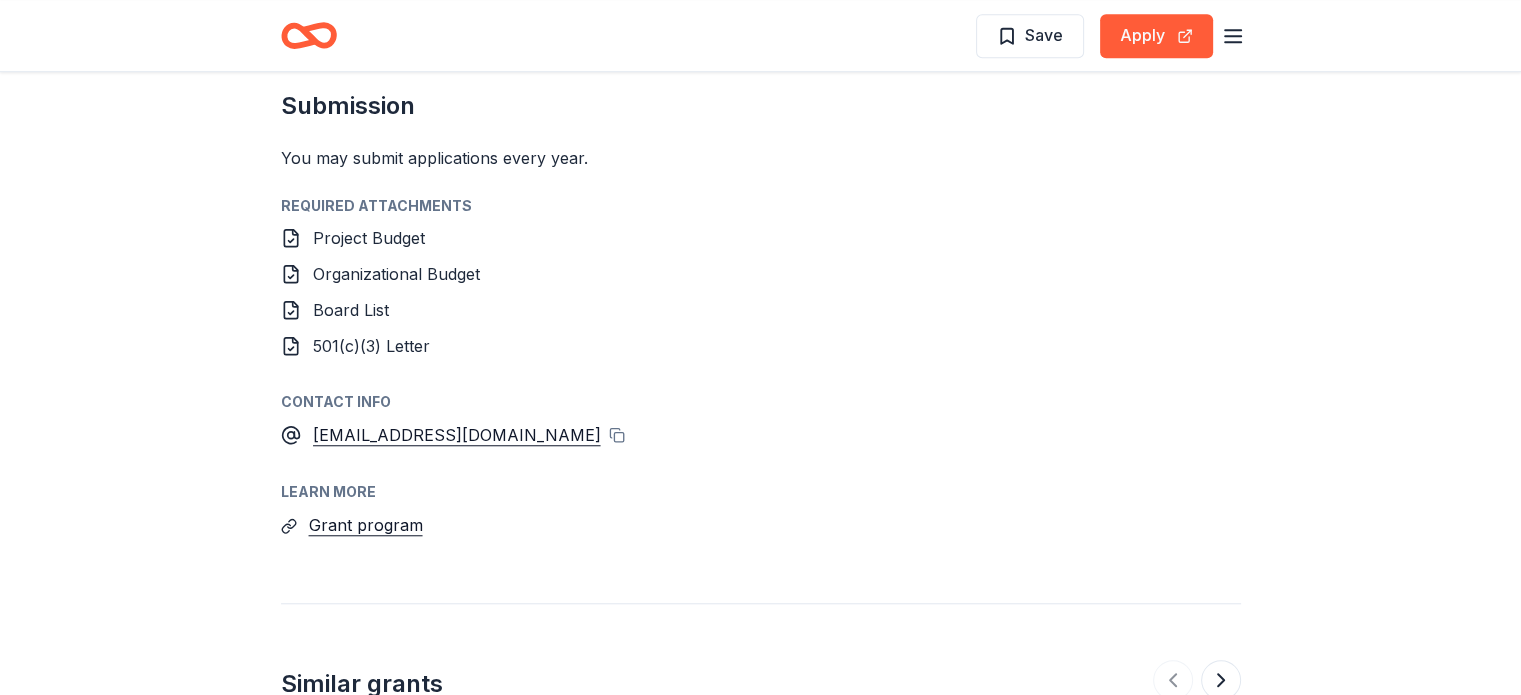 scroll, scrollTop: 1583, scrollLeft: 0, axis: vertical 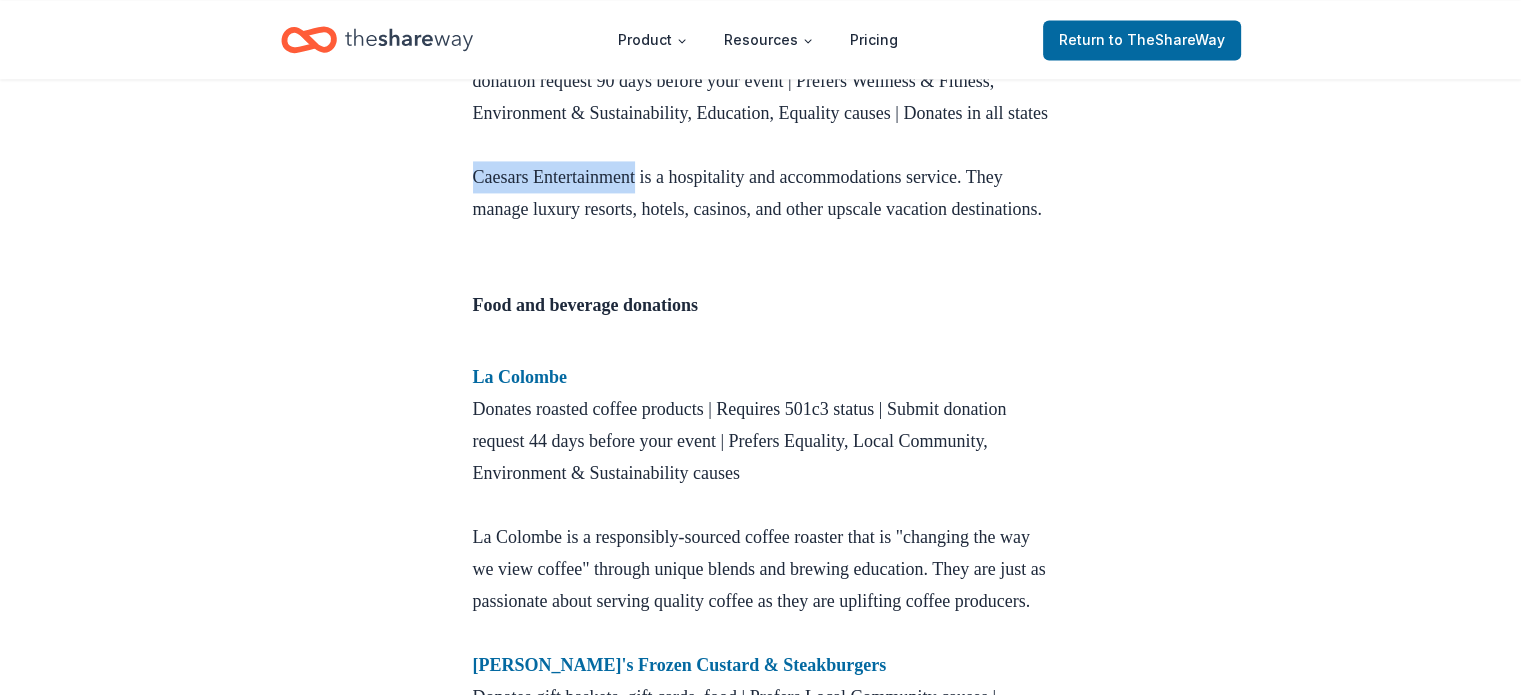 drag, startPoint x: 653, startPoint y: 440, endPoint x: 460, endPoint y: 441, distance: 193.0026 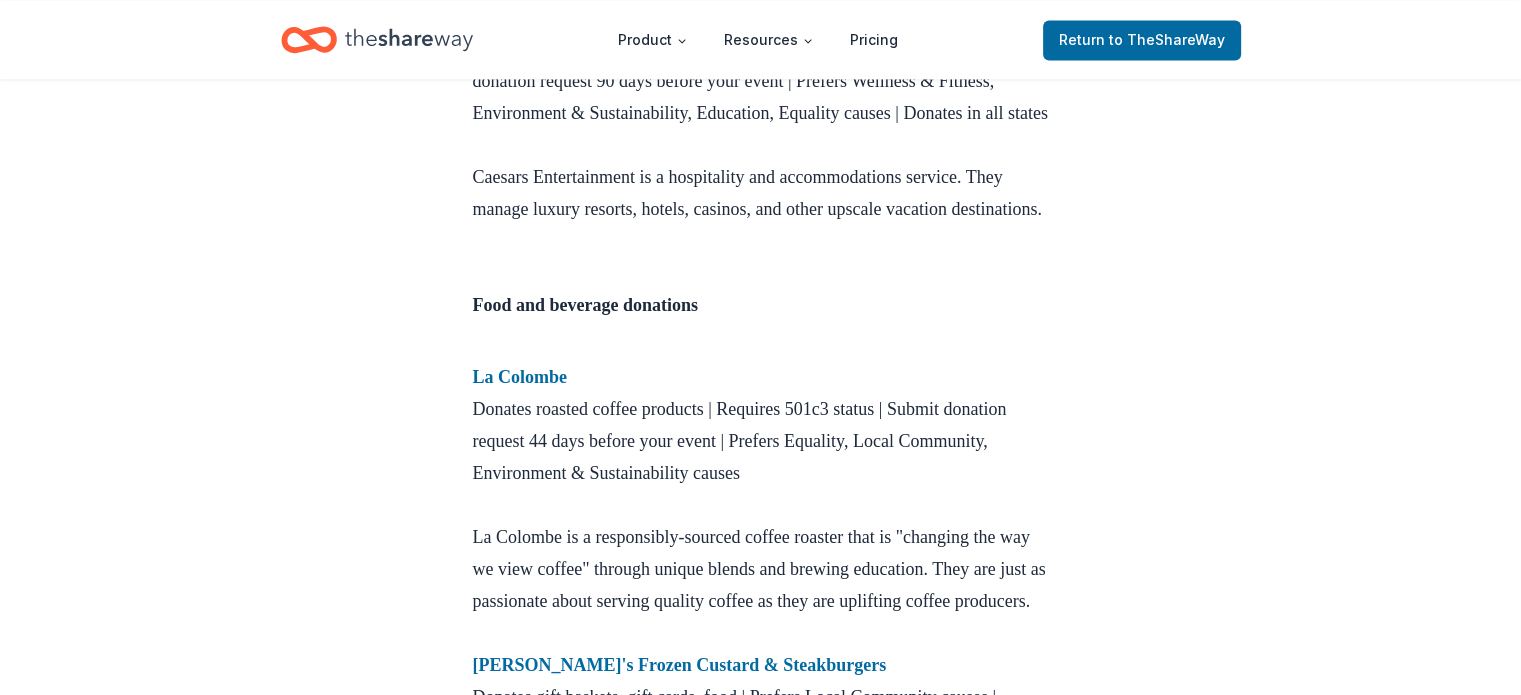 drag, startPoint x: 477, startPoint y: 276, endPoint x: 832, endPoint y: 270, distance: 355.0507 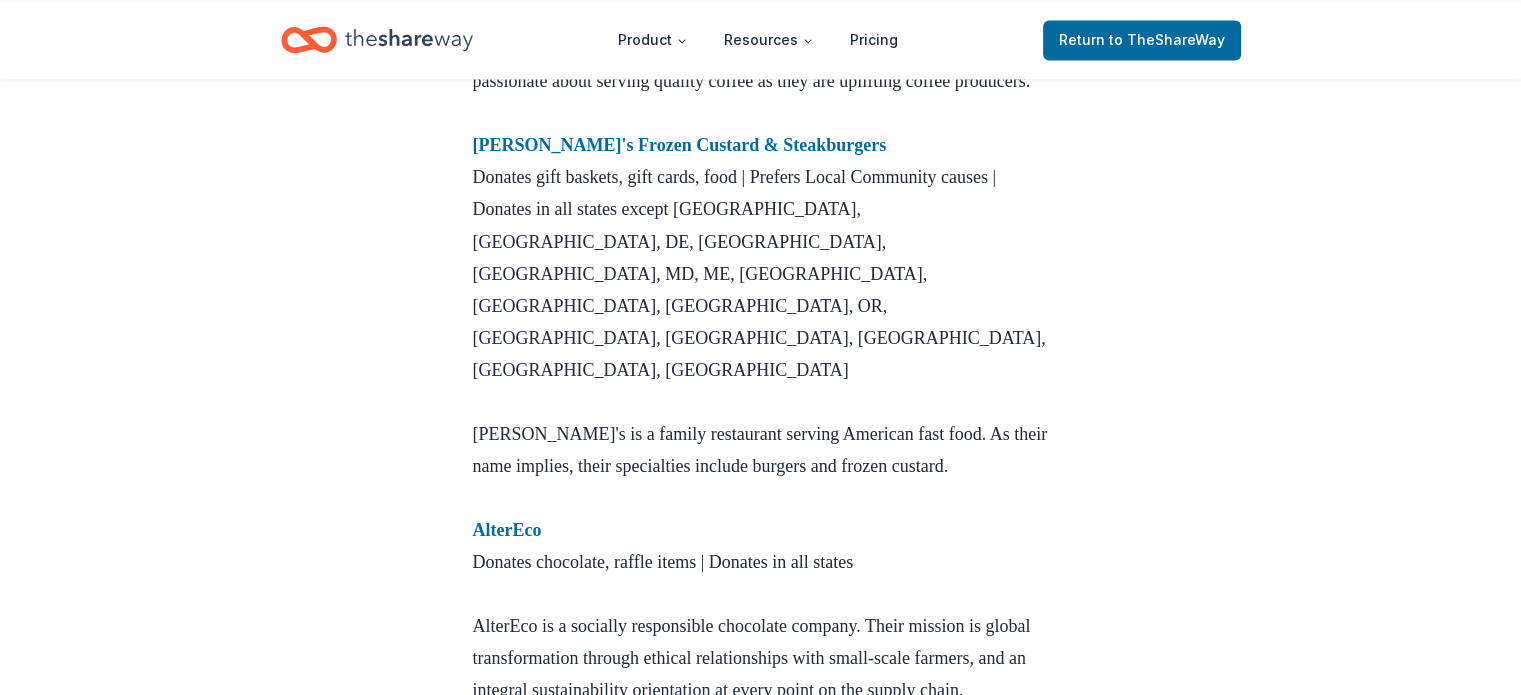 scroll, scrollTop: 3571, scrollLeft: 0, axis: vertical 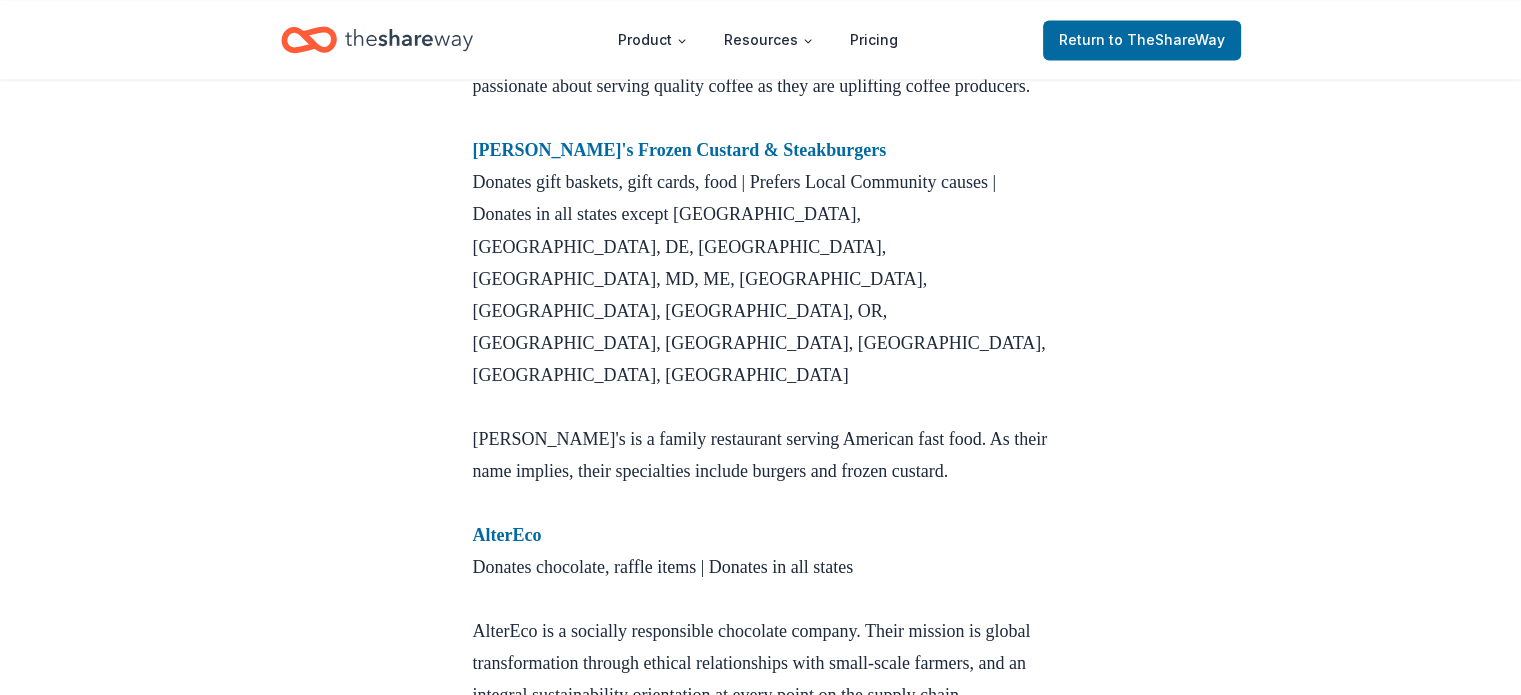 drag, startPoint x: 593, startPoint y: 151, endPoint x: 470, endPoint y: 148, distance: 123.03658 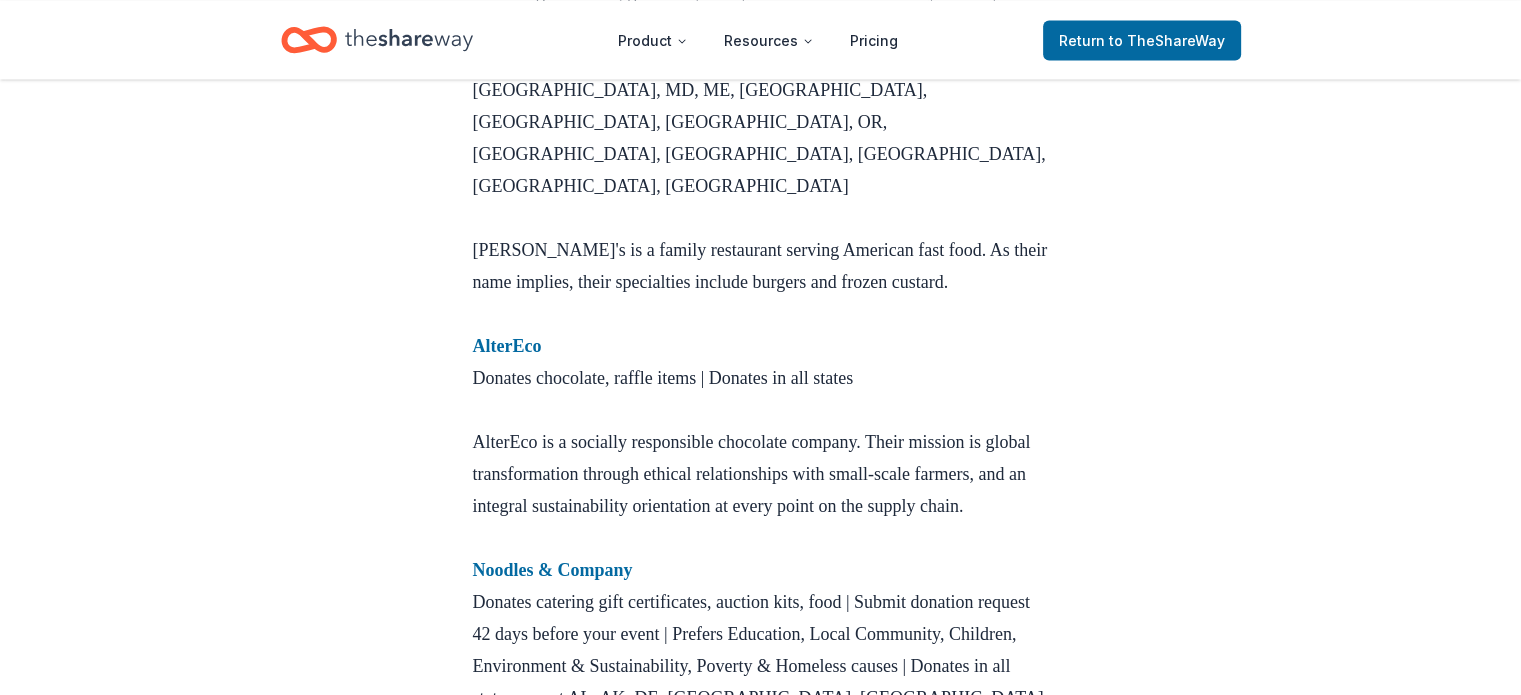 scroll, scrollTop: 3762, scrollLeft: 0, axis: vertical 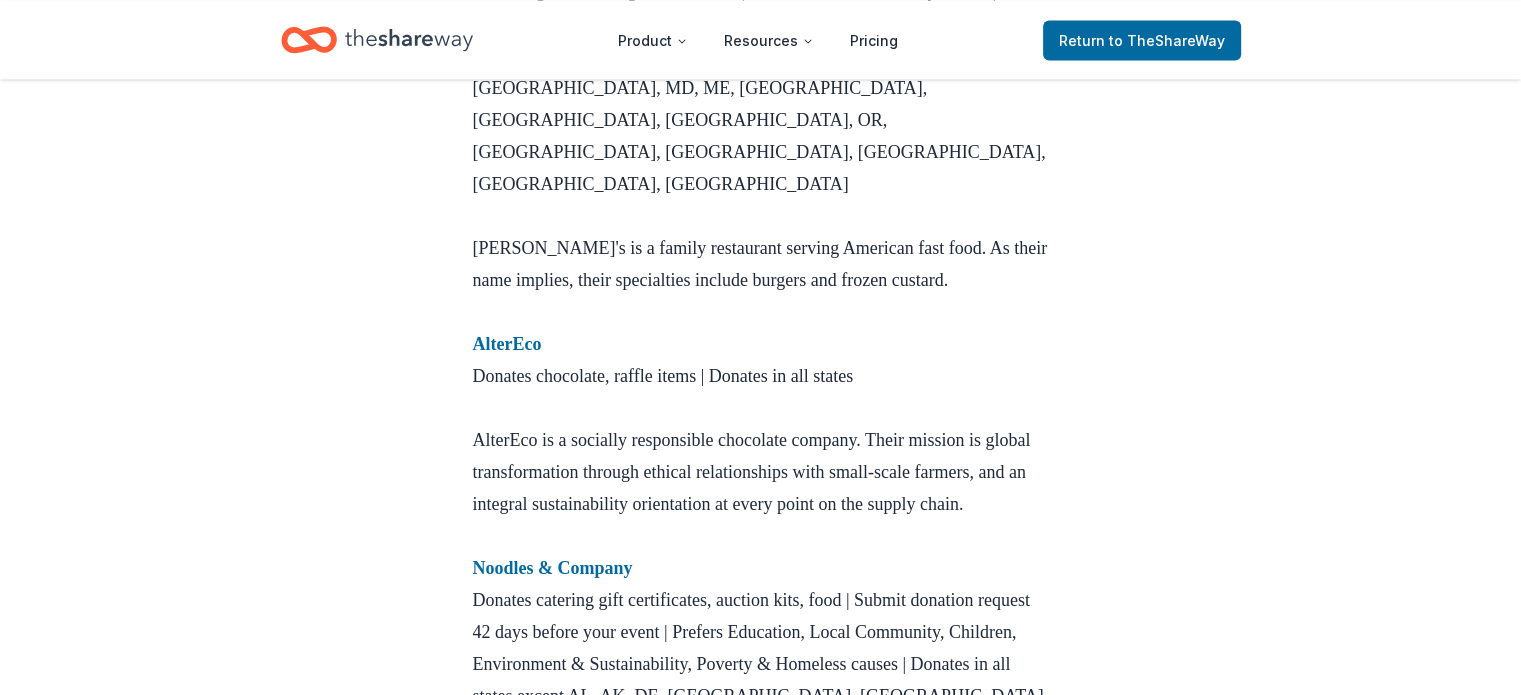 drag, startPoint x: 865, startPoint y: 279, endPoint x: 464, endPoint y: 279, distance: 401 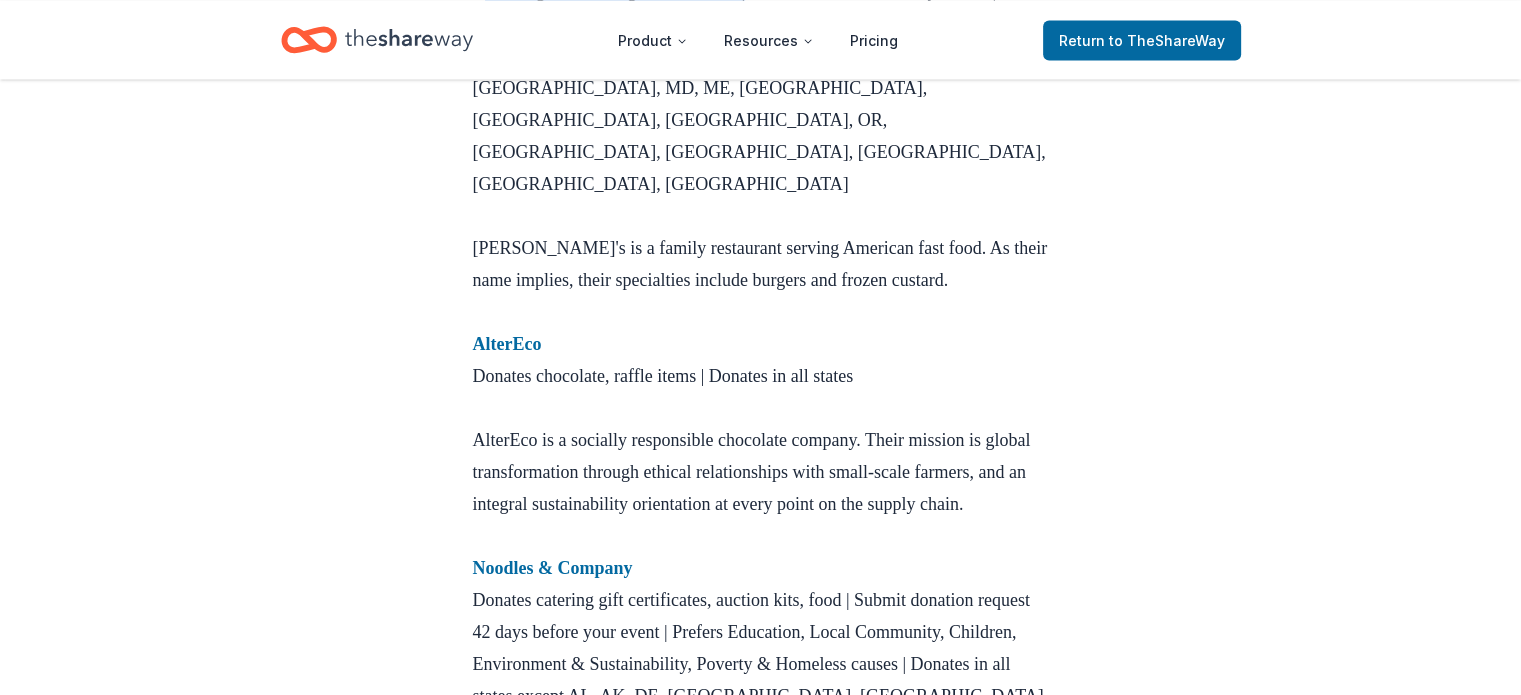 drag, startPoint x: 472, startPoint y: 312, endPoint x: 762, endPoint y: 313, distance: 290.0017 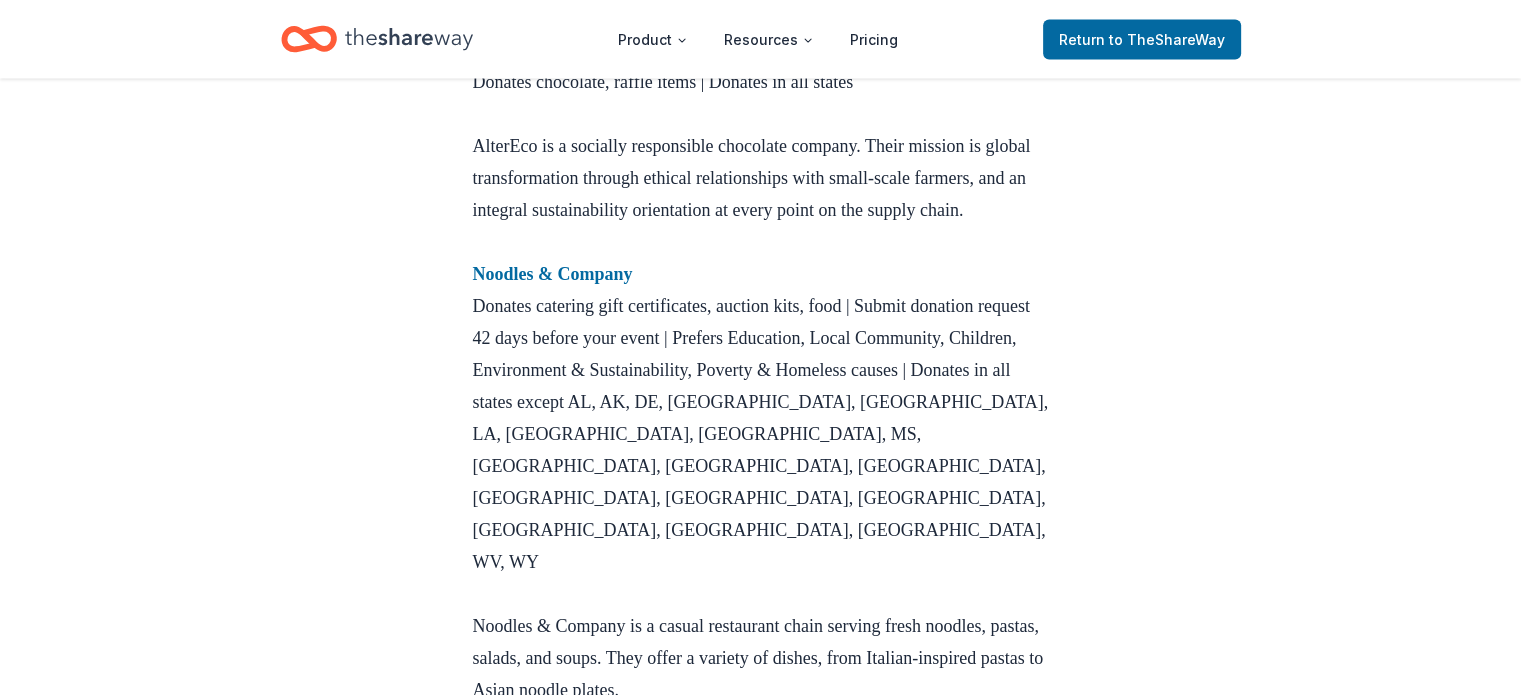 scroll, scrollTop: 4054, scrollLeft: 0, axis: vertical 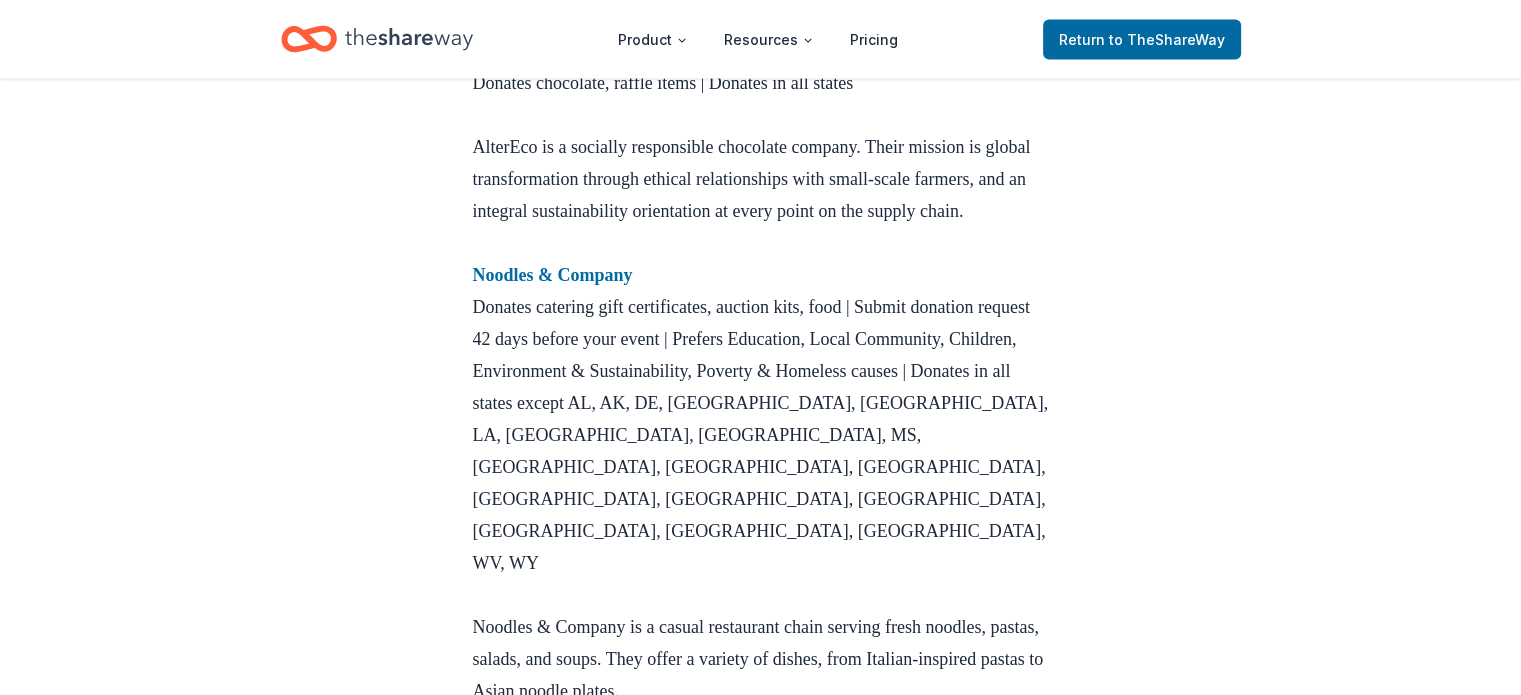 drag, startPoint x: 554, startPoint y: 249, endPoint x: 456, endPoint y: 253, distance: 98.0816 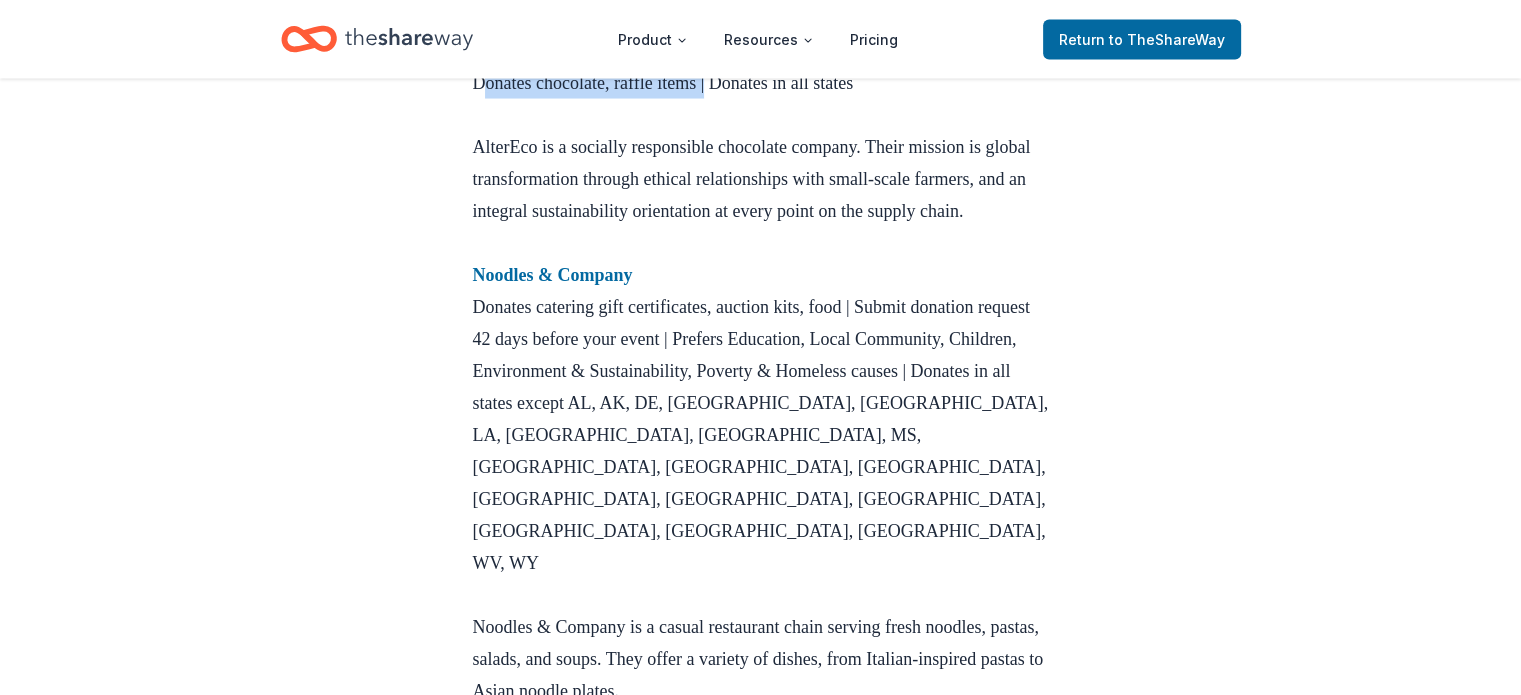drag, startPoint x: 721, startPoint y: 275, endPoint x: 460, endPoint y: 284, distance: 261.15512 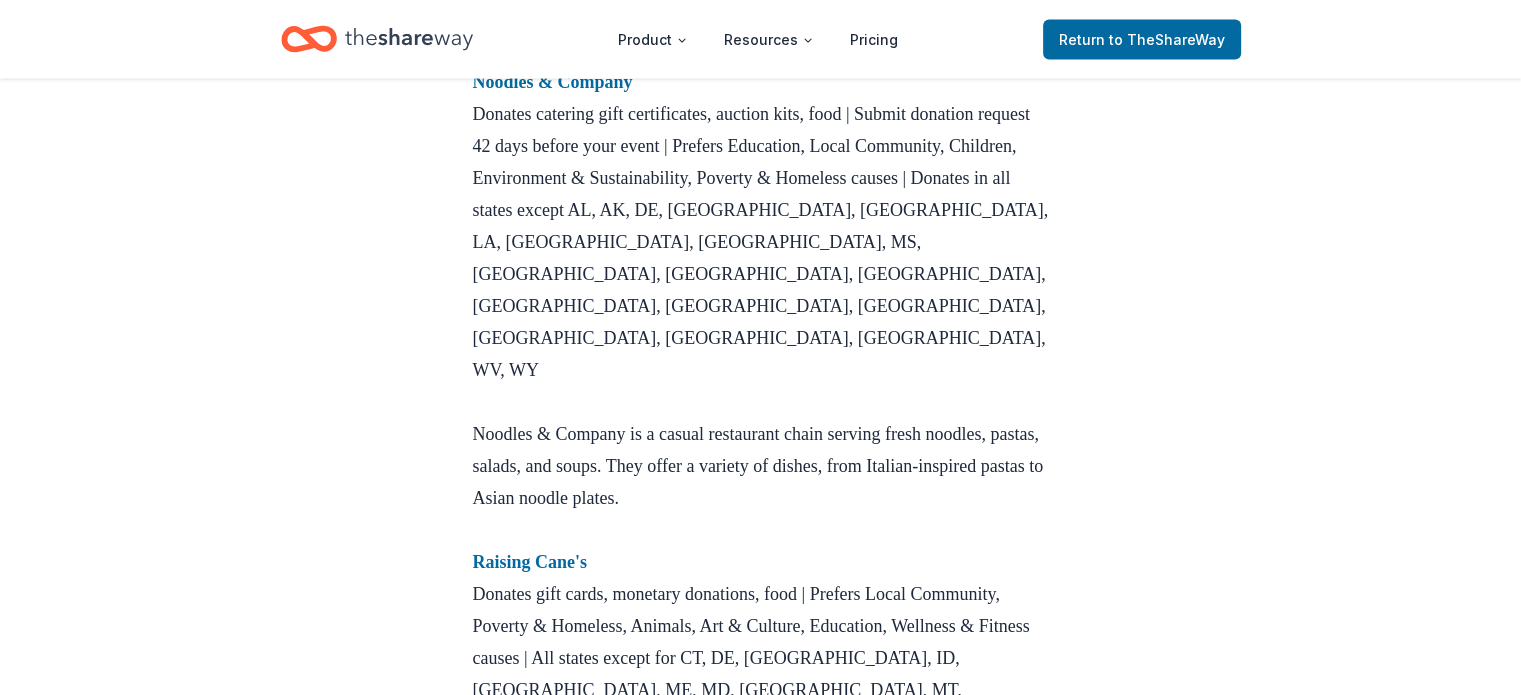 scroll, scrollTop: 4248, scrollLeft: 0, axis: vertical 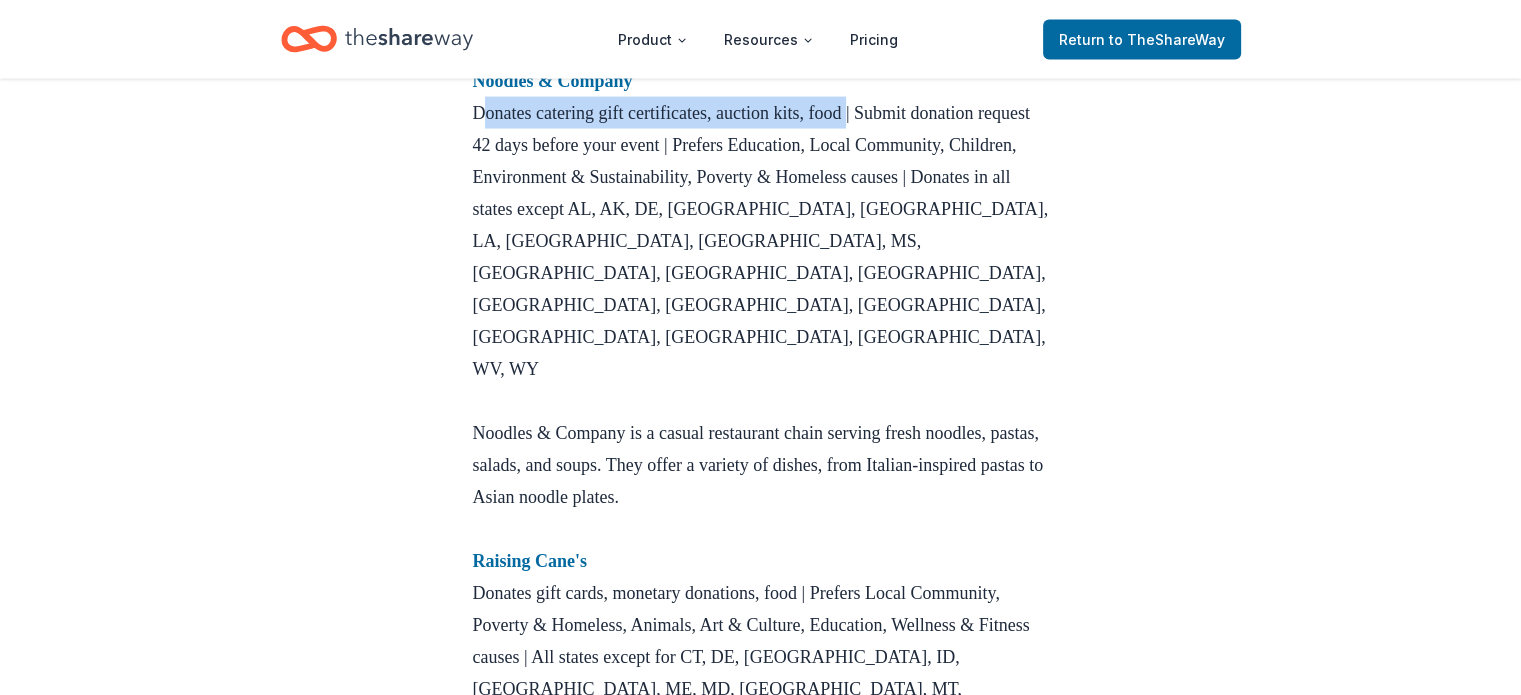 drag, startPoint x: 875, startPoint y: 340, endPoint x: 465, endPoint y: 340, distance: 410 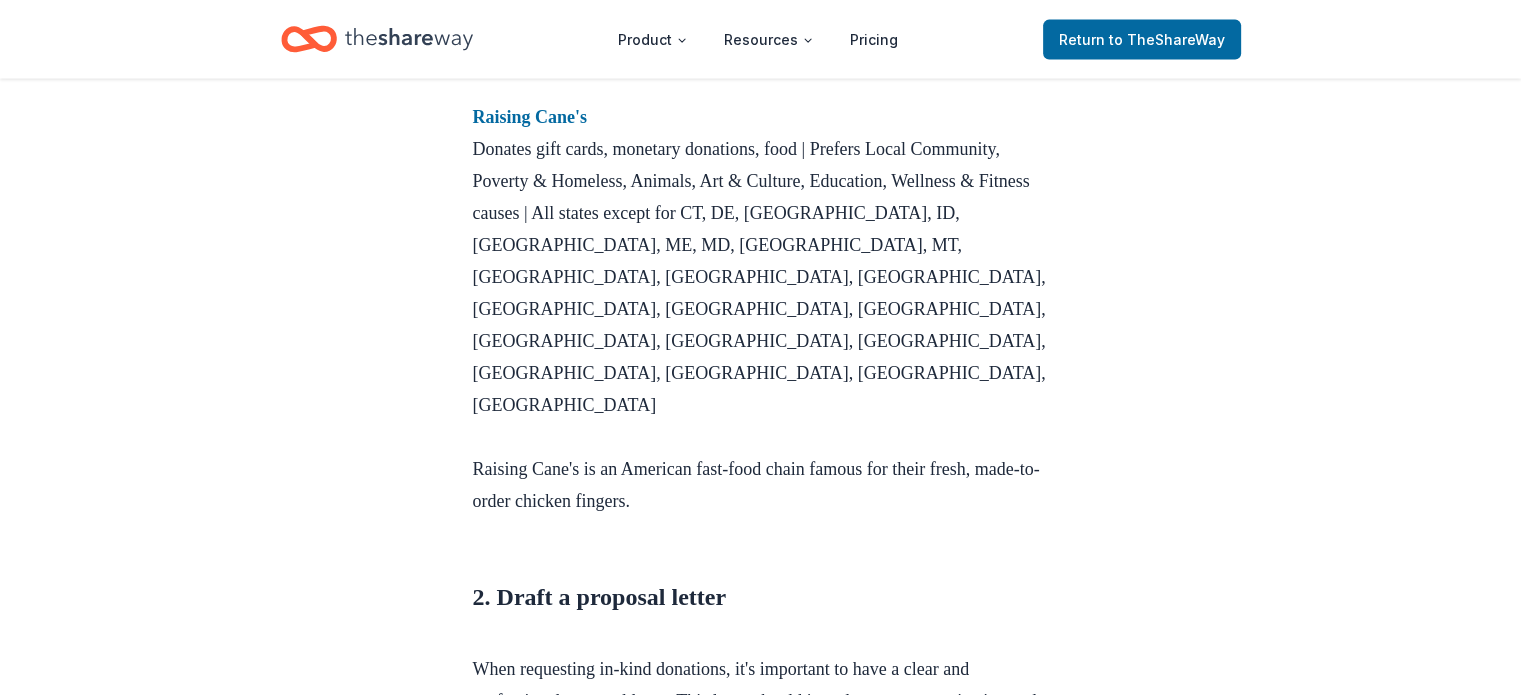 scroll, scrollTop: 4692, scrollLeft: 0, axis: vertical 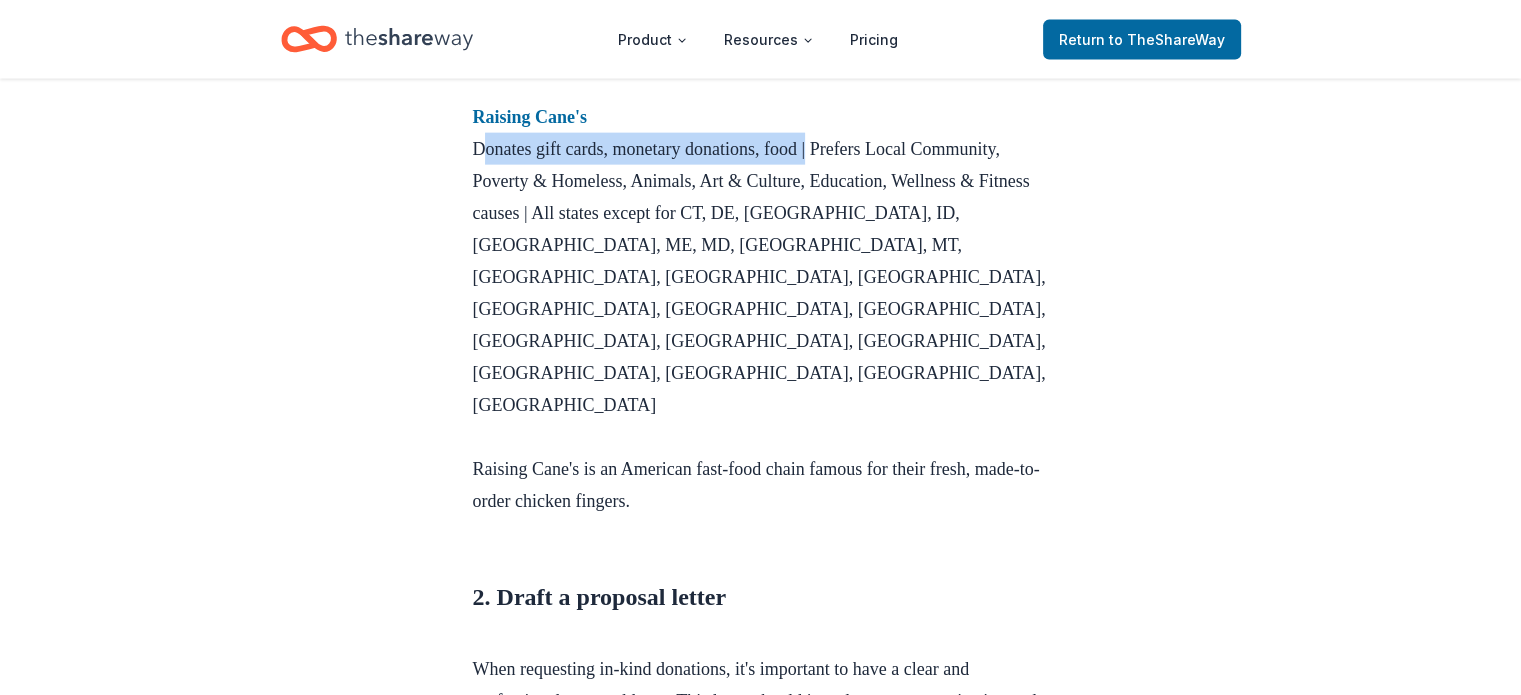 drag, startPoint x: 833, startPoint y: 249, endPoint x: 448, endPoint y: 247, distance: 385.0052 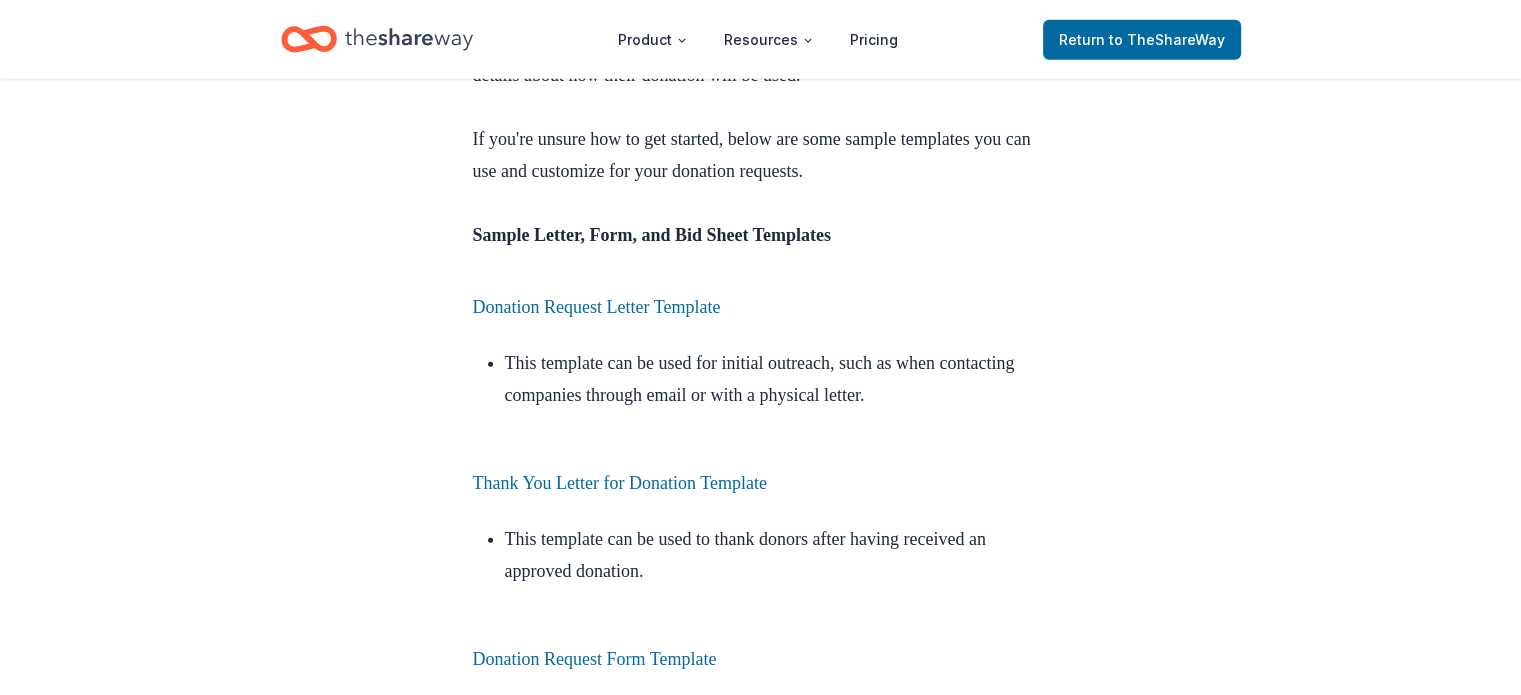 scroll, scrollTop: 5447, scrollLeft: 0, axis: vertical 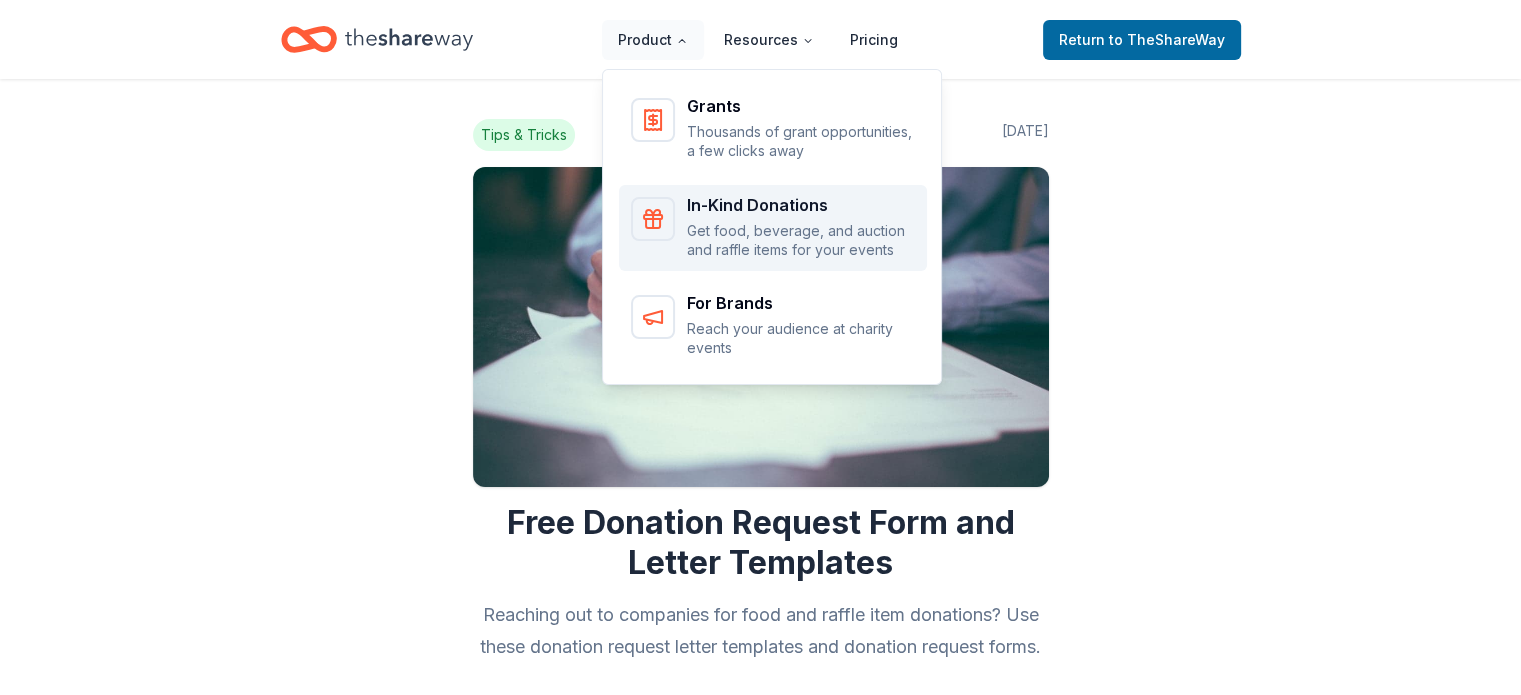 click on "In-Kind Donations" at bounding box center (801, 205) 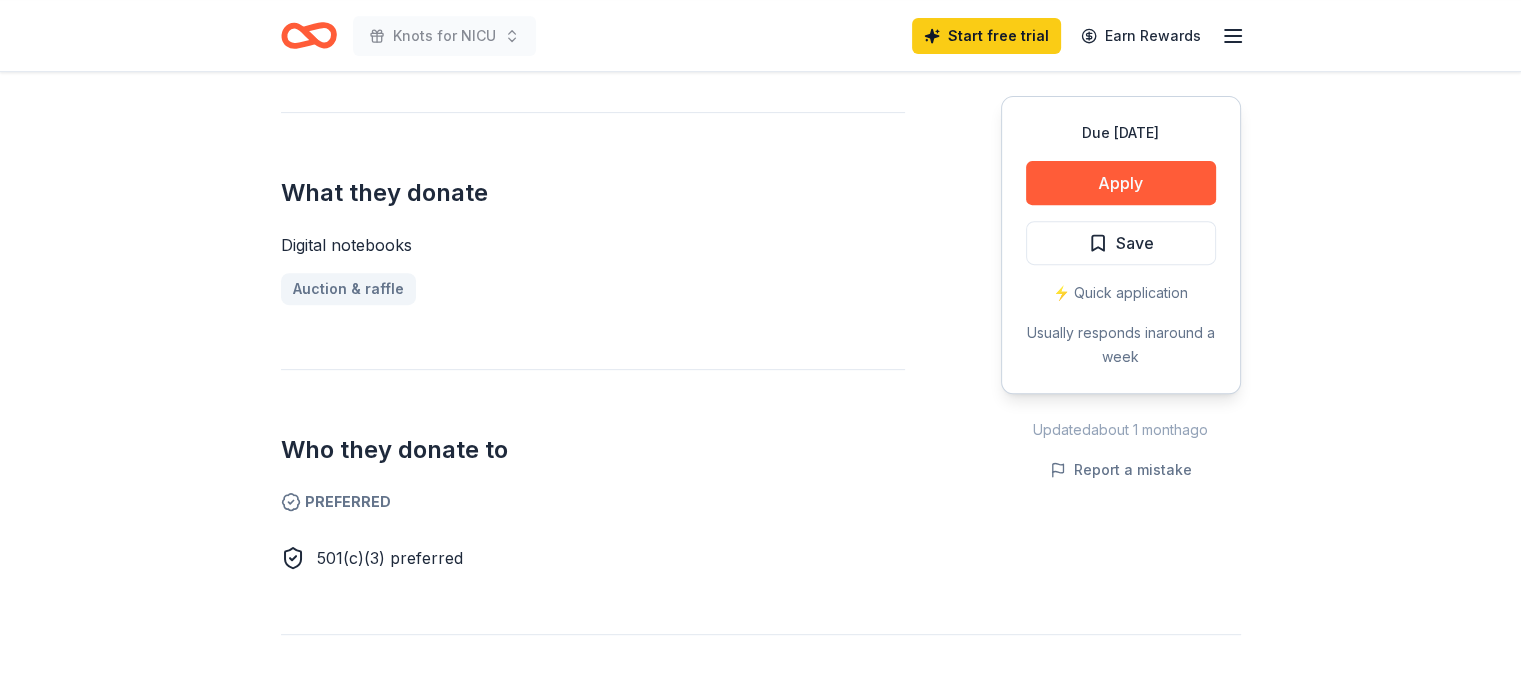 scroll, scrollTop: 770, scrollLeft: 0, axis: vertical 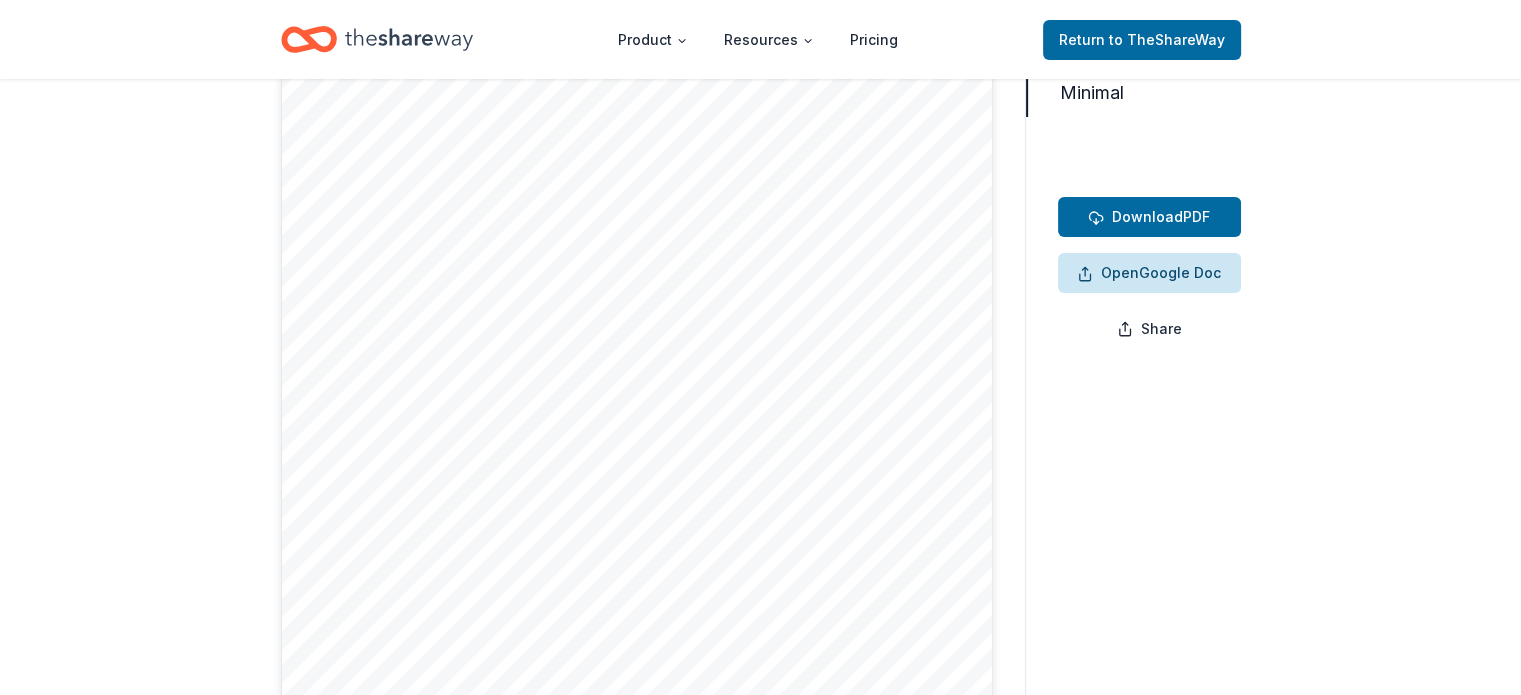 click on "Open  Google Doc" at bounding box center (1149, 273) 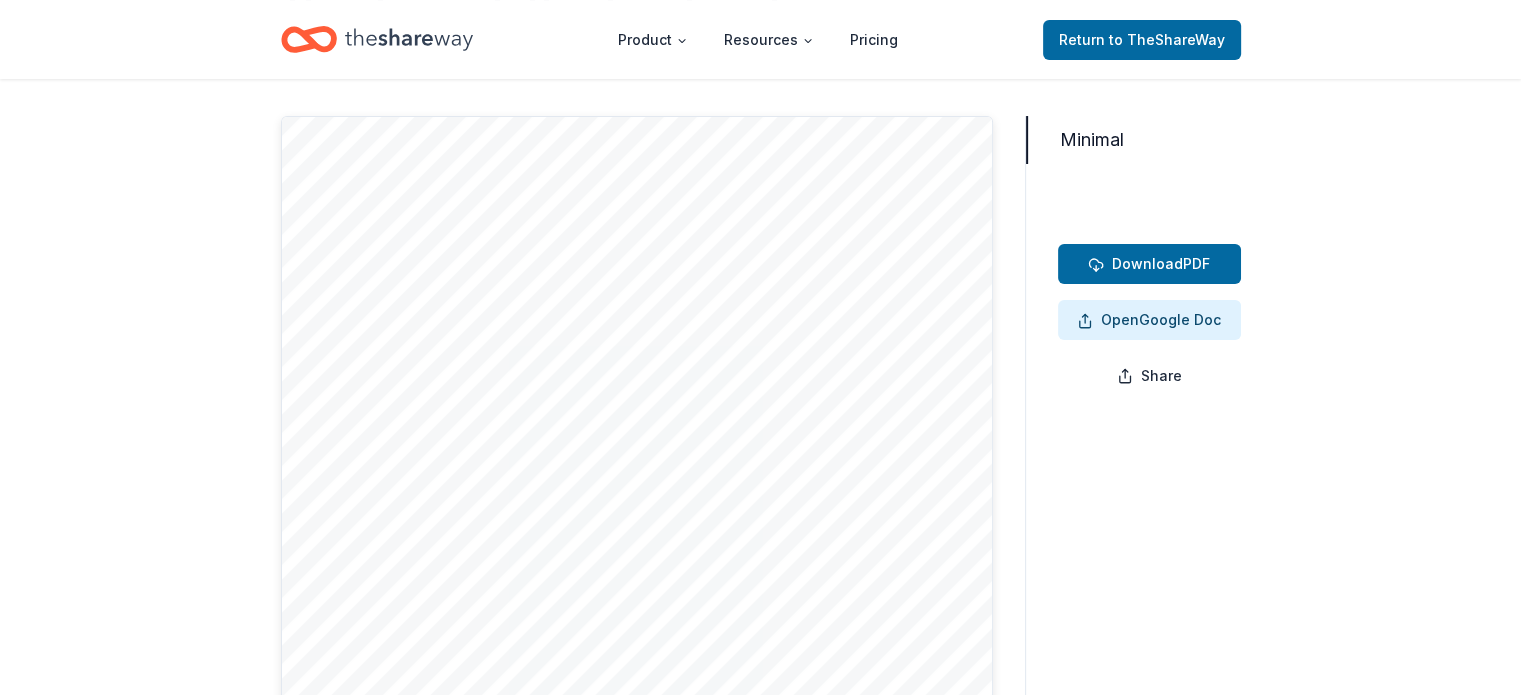 scroll, scrollTop: 180, scrollLeft: 0, axis: vertical 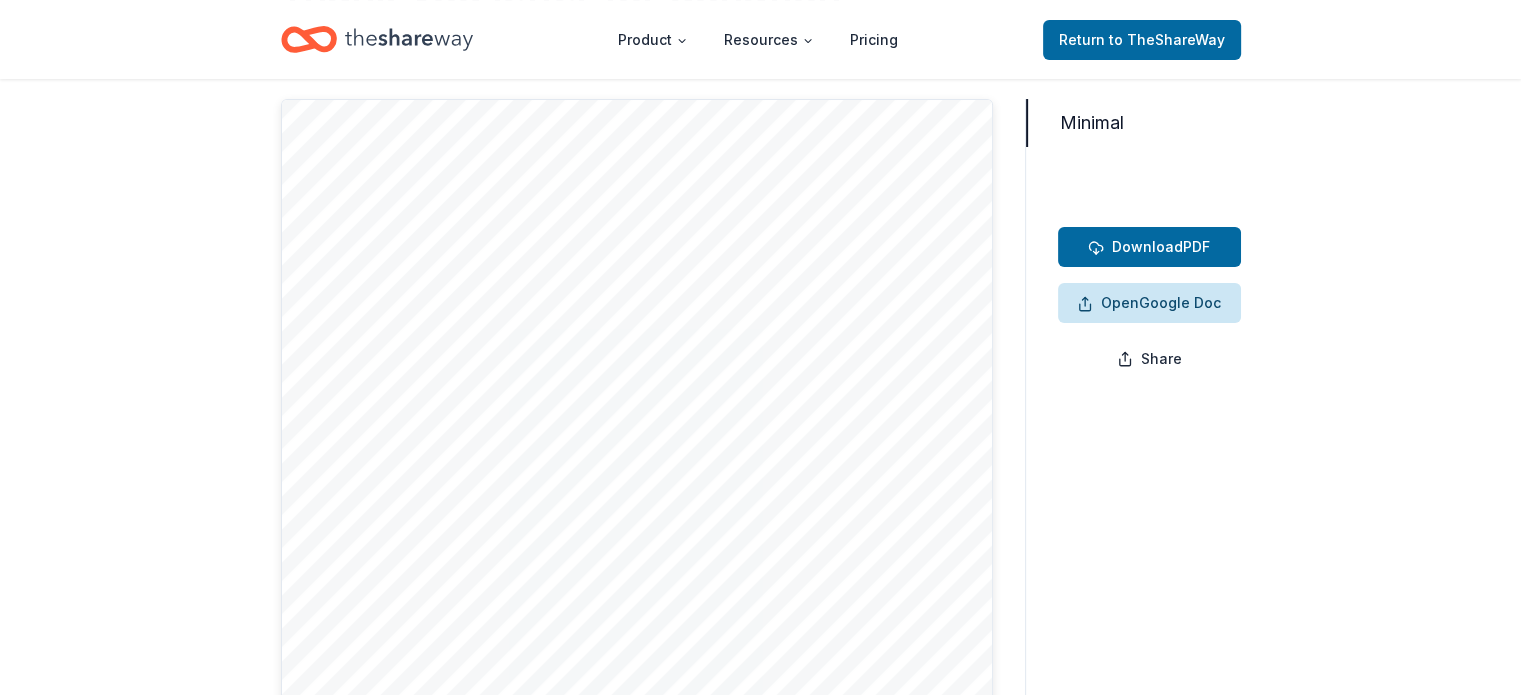 click on "Open  Google Doc" at bounding box center [1149, 303] 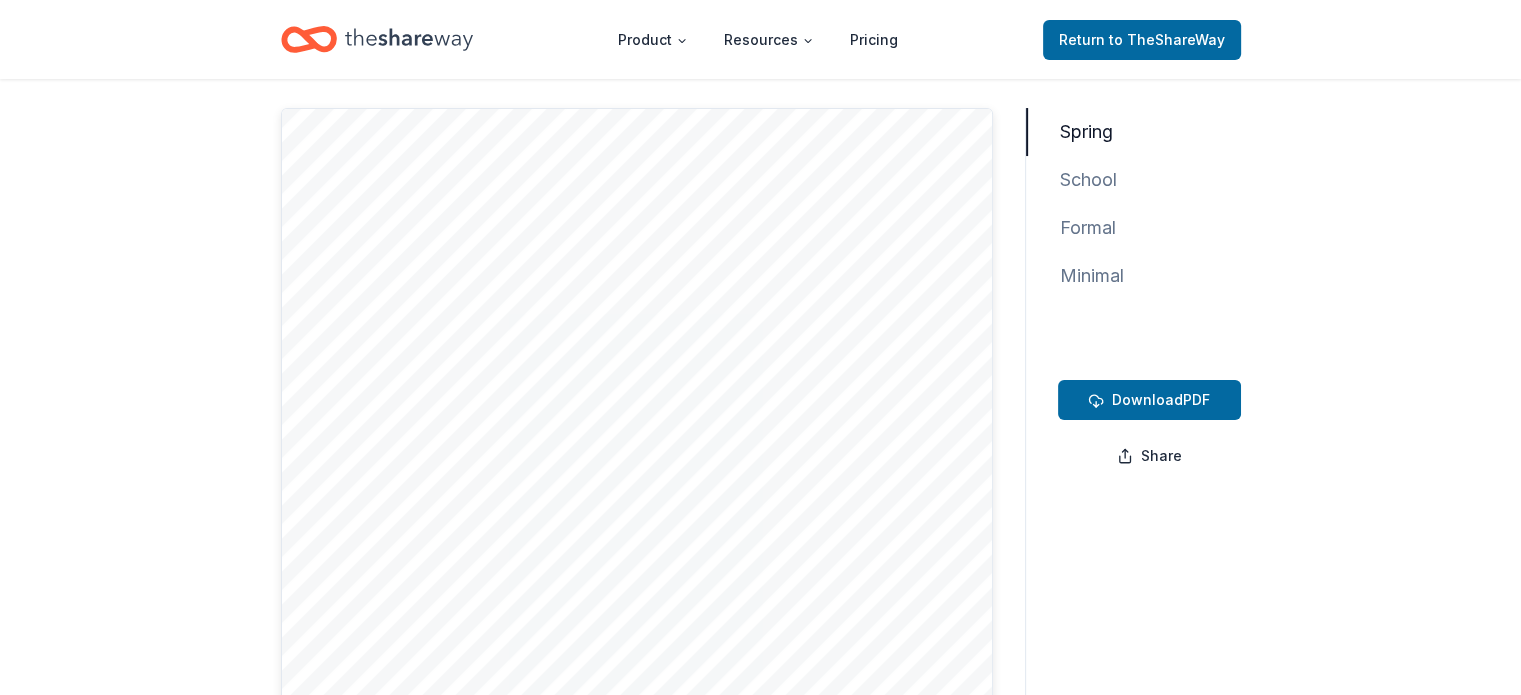 scroll, scrollTop: 192, scrollLeft: 0, axis: vertical 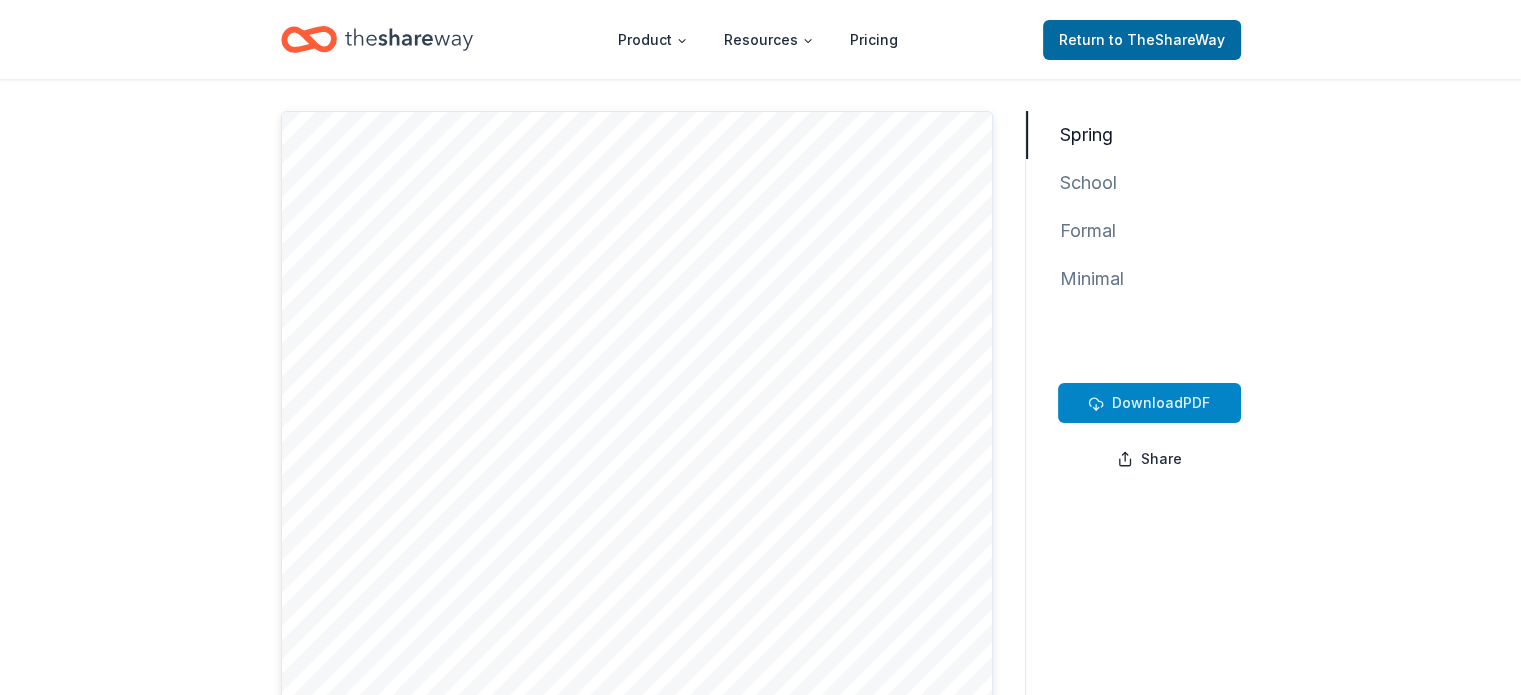 click on "Download" at bounding box center (1147, 402) 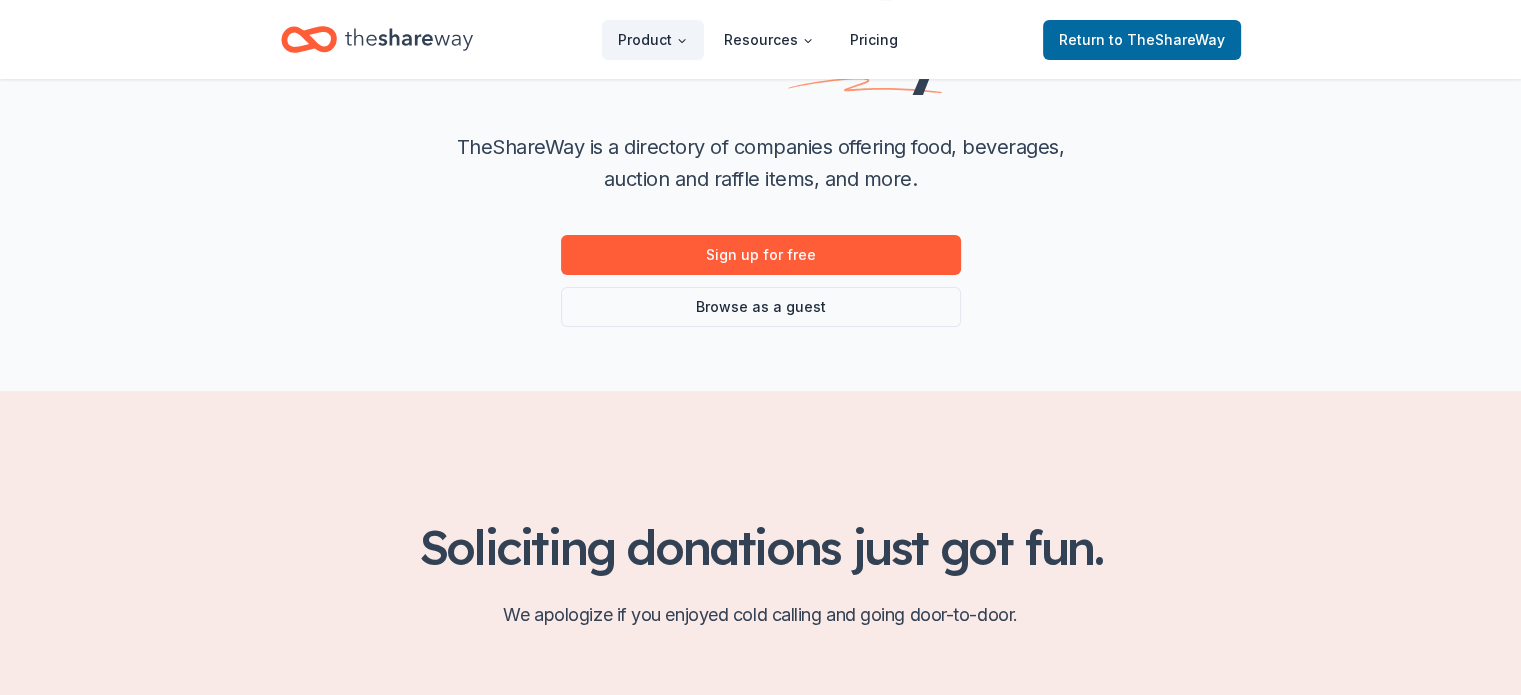 scroll, scrollTop: 280, scrollLeft: 0, axis: vertical 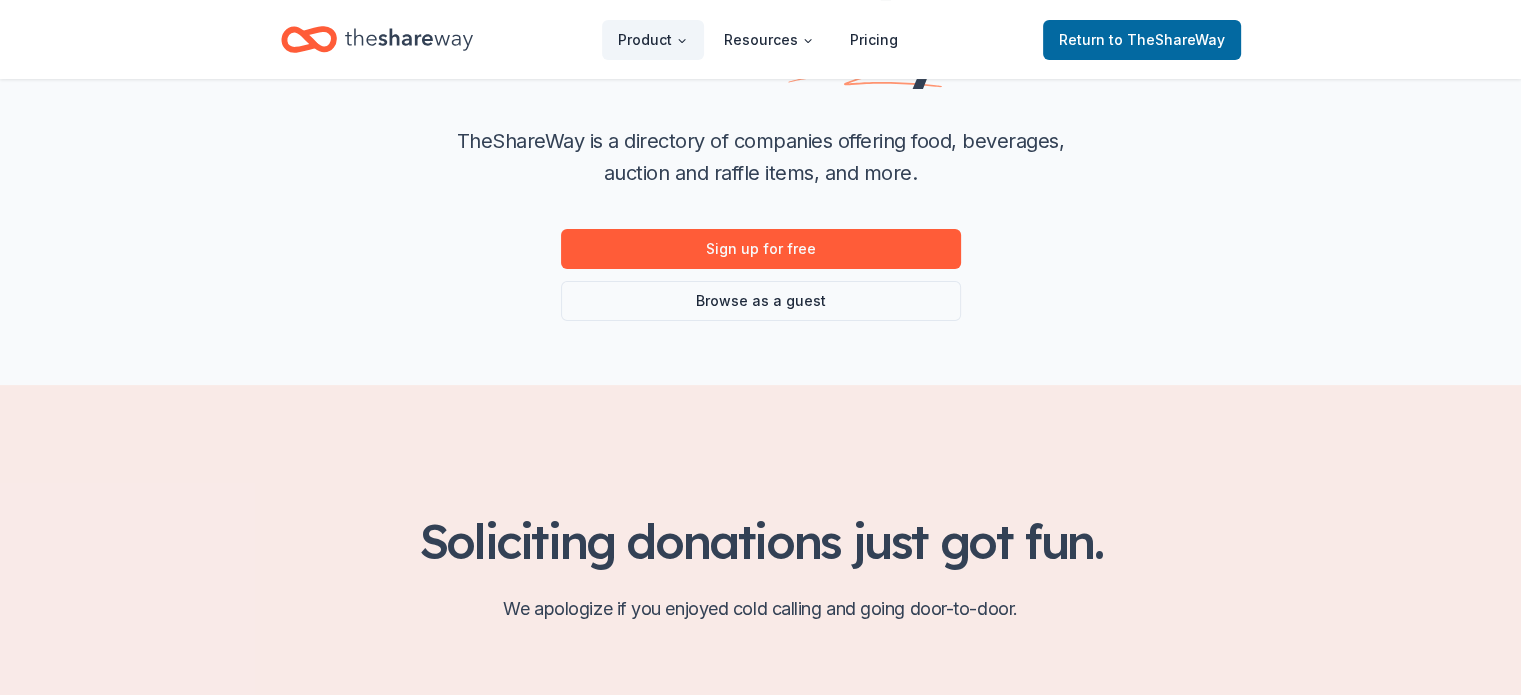 click on "Donation requests made   easy TheShareWay is a directory of companies offering food, beverages, auction and raffle items, and more. Sign up for free Browse as a guest" at bounding box center (761, 92) 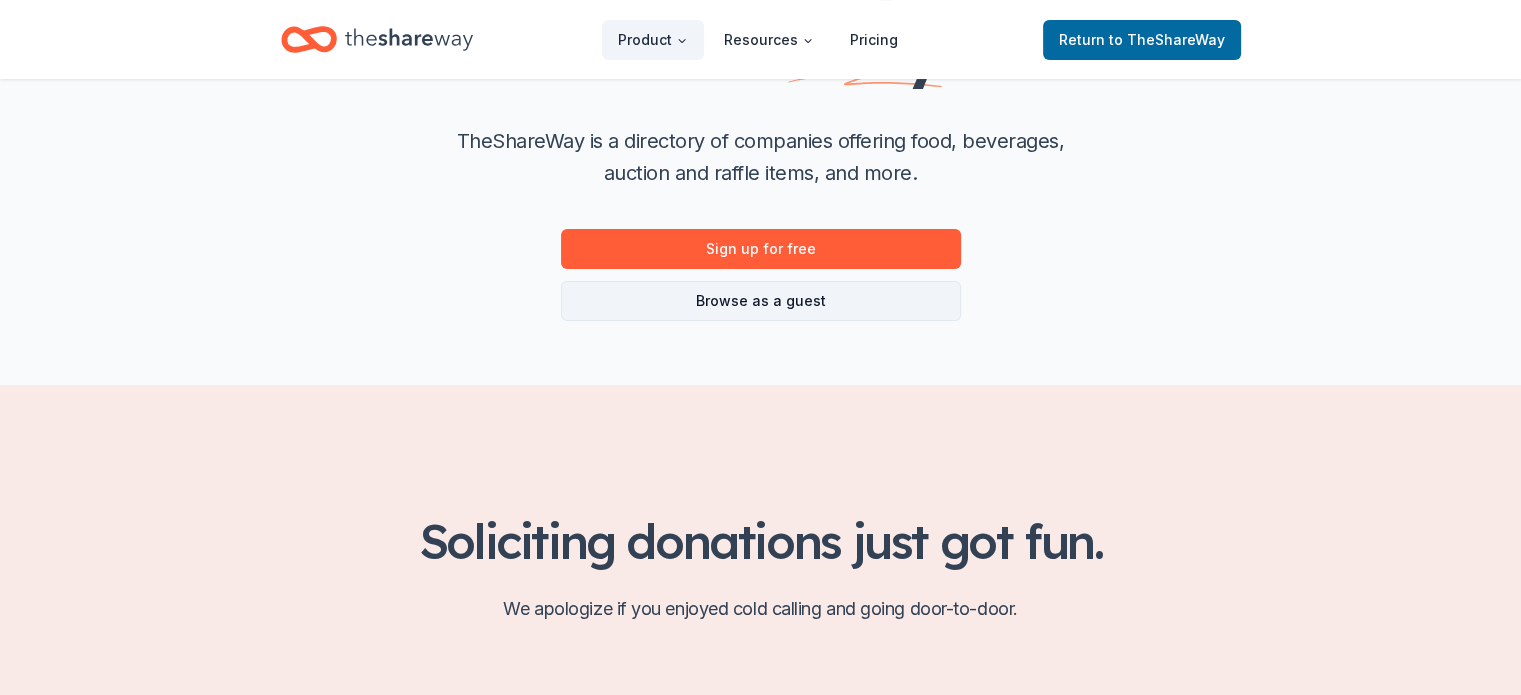 click on "Browse as a guest" at bounding box center (761, 301) 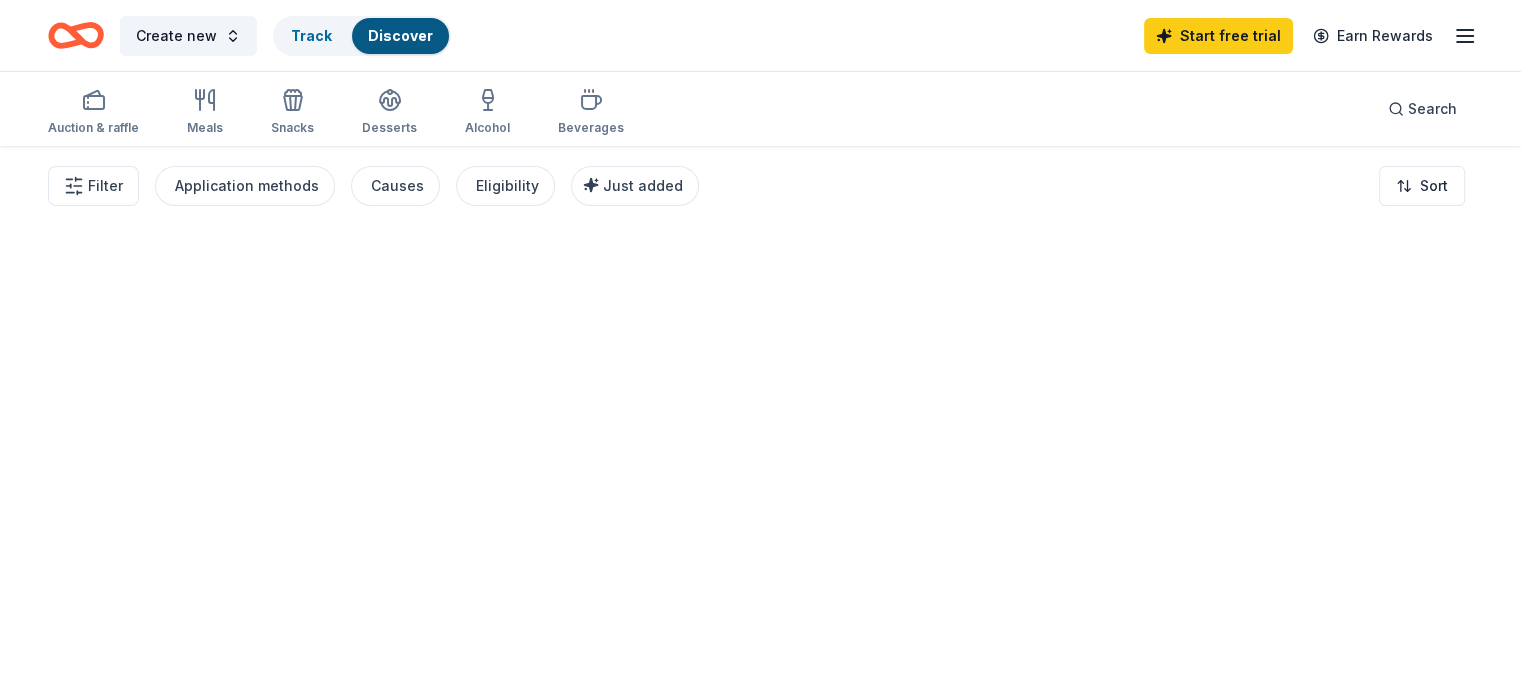 scroll, scrollTop: 0, scrollLeft: 0, axis: both 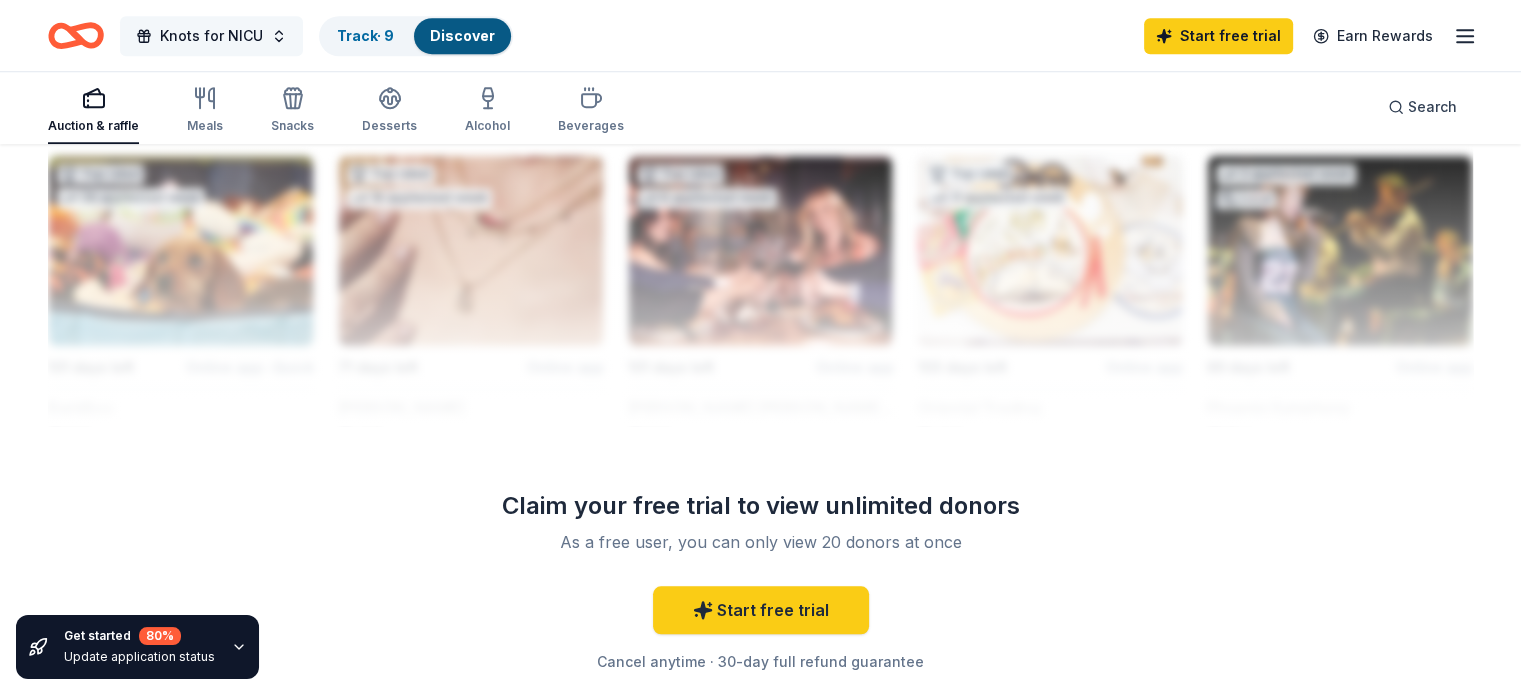 click on "Knots for NICU" at bounding box center [211, 36] 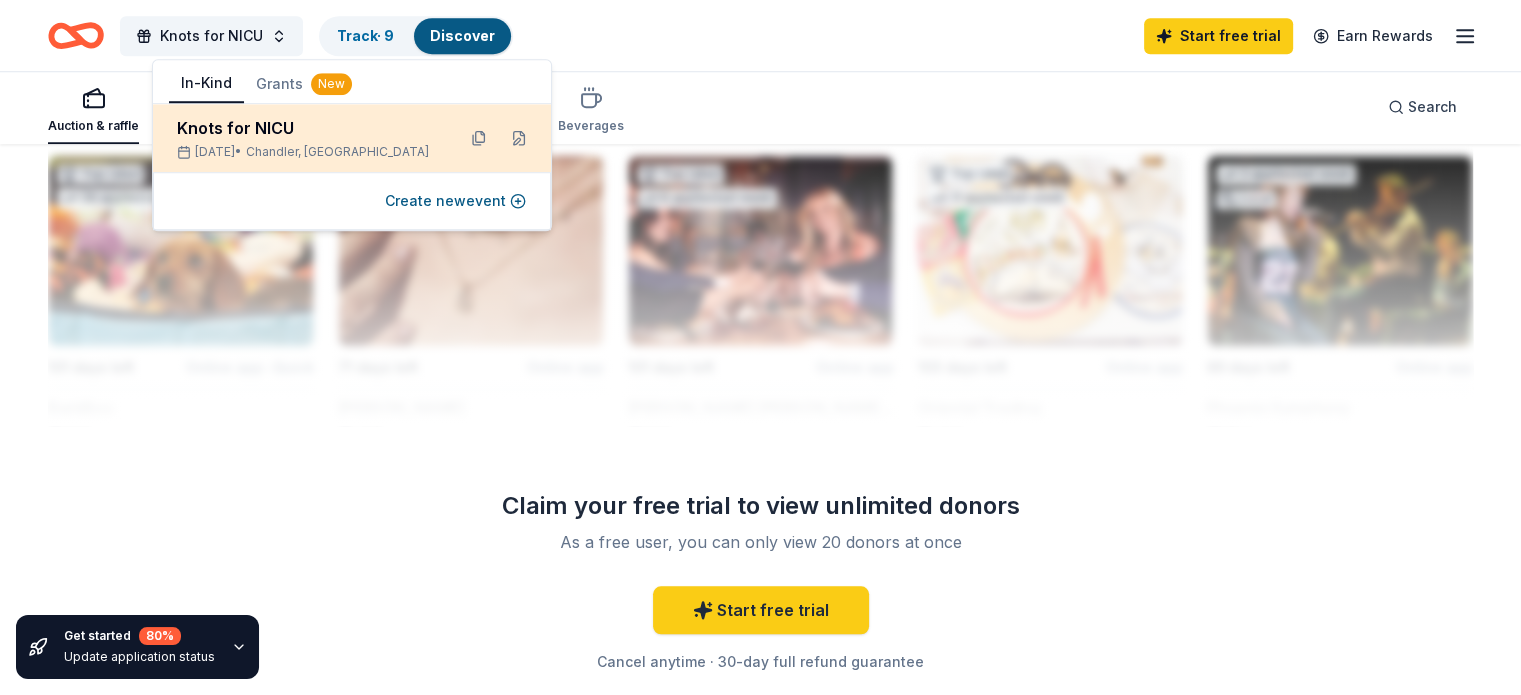 click on "Knots for NICU" at bounding box center (308, 128) 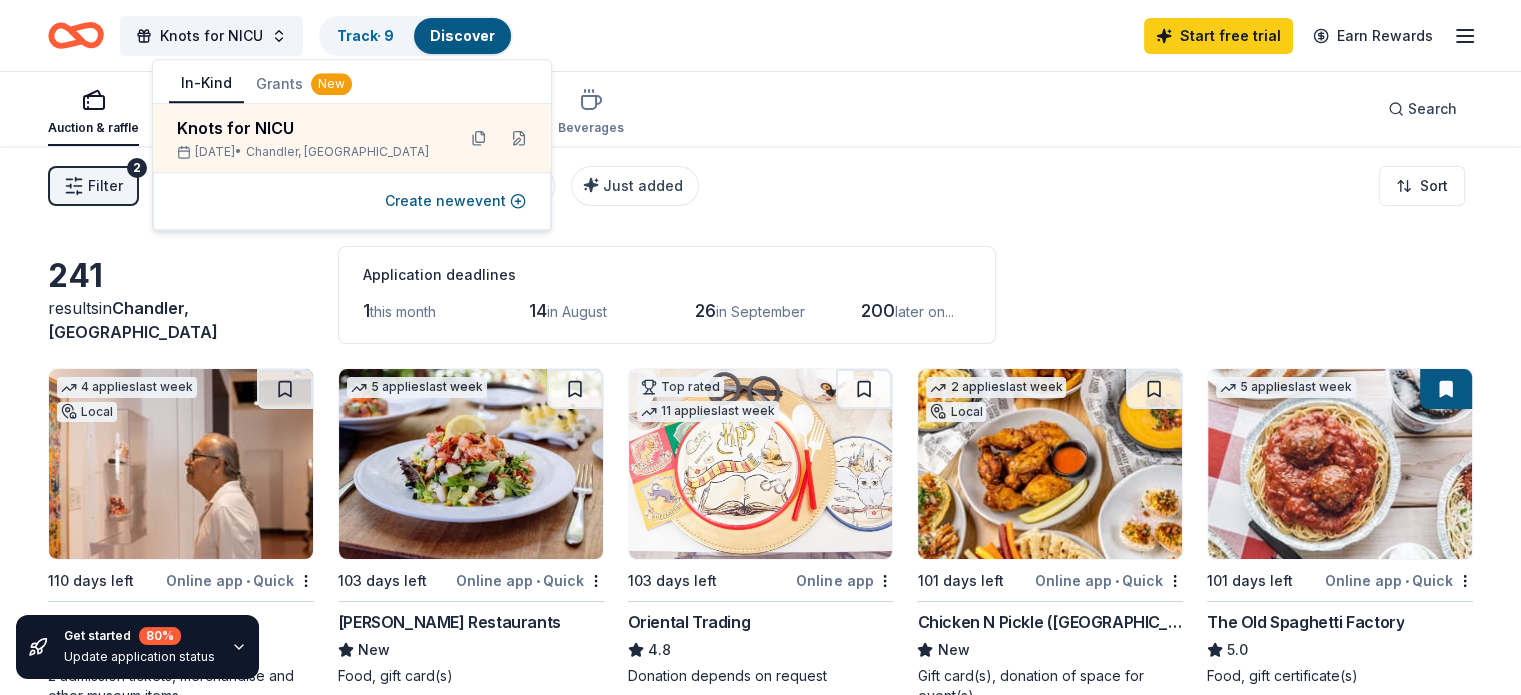 click on "Filter 2 Application methods Causes Eligibility Just added Sort" at bounding box center [760, 186] 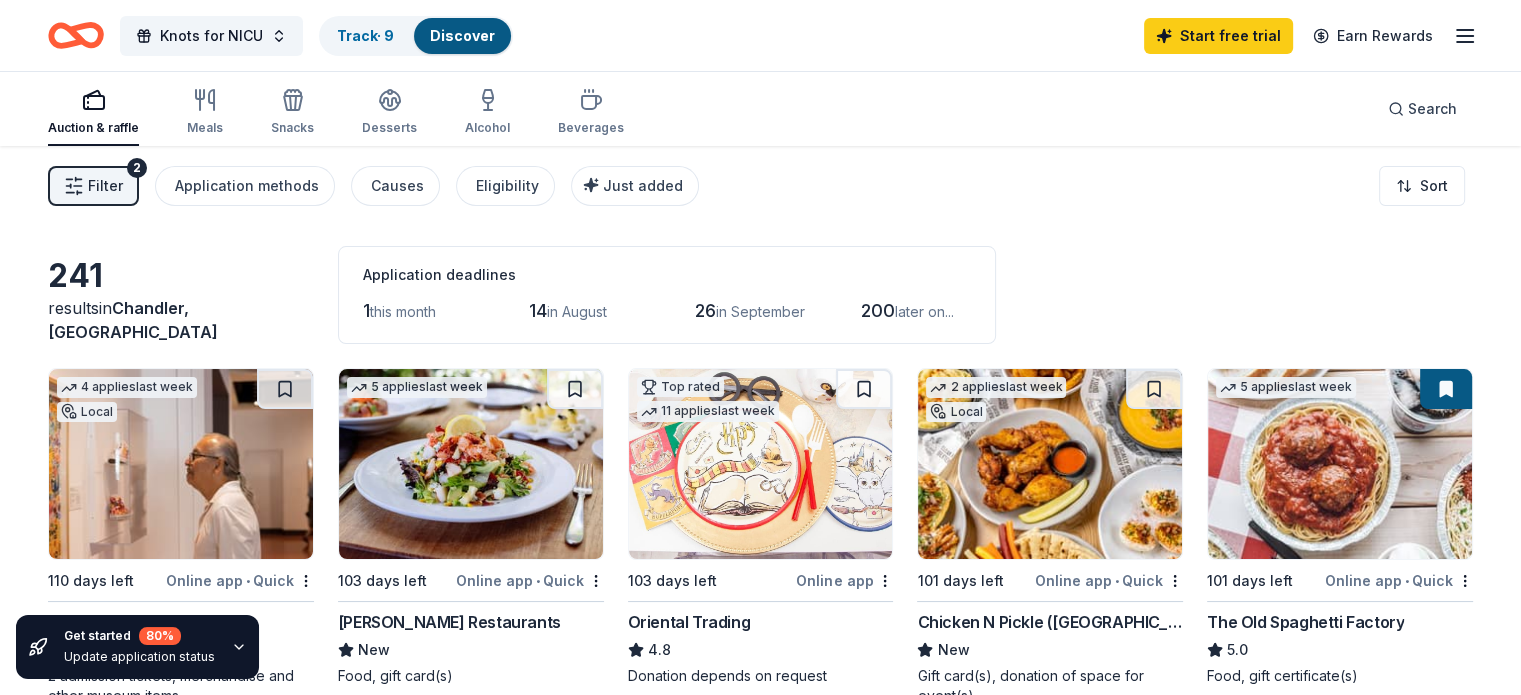 click on "Filter 2" at bounding box center [93, 186] 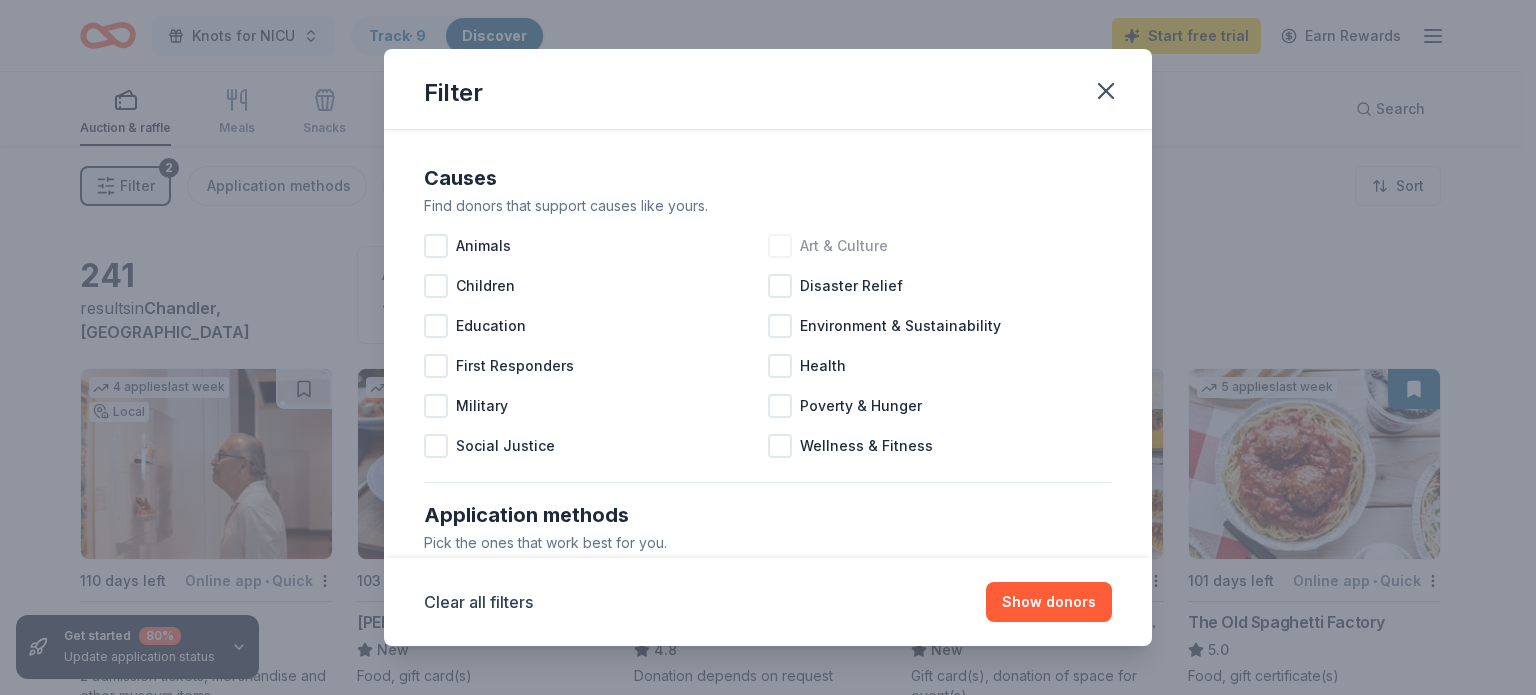 click at bounding box center (780, 246) 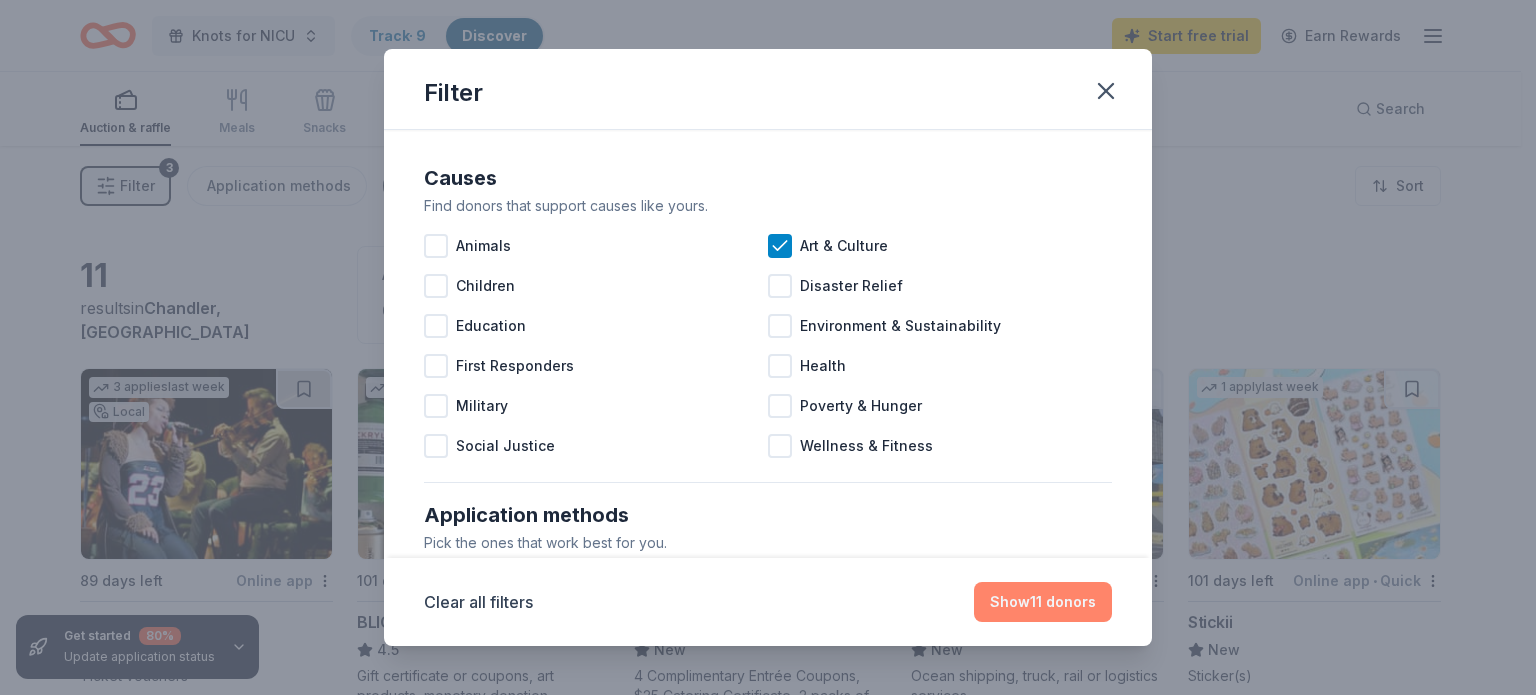 click on "Show  11   donors" at bounding box center [1043, 602] 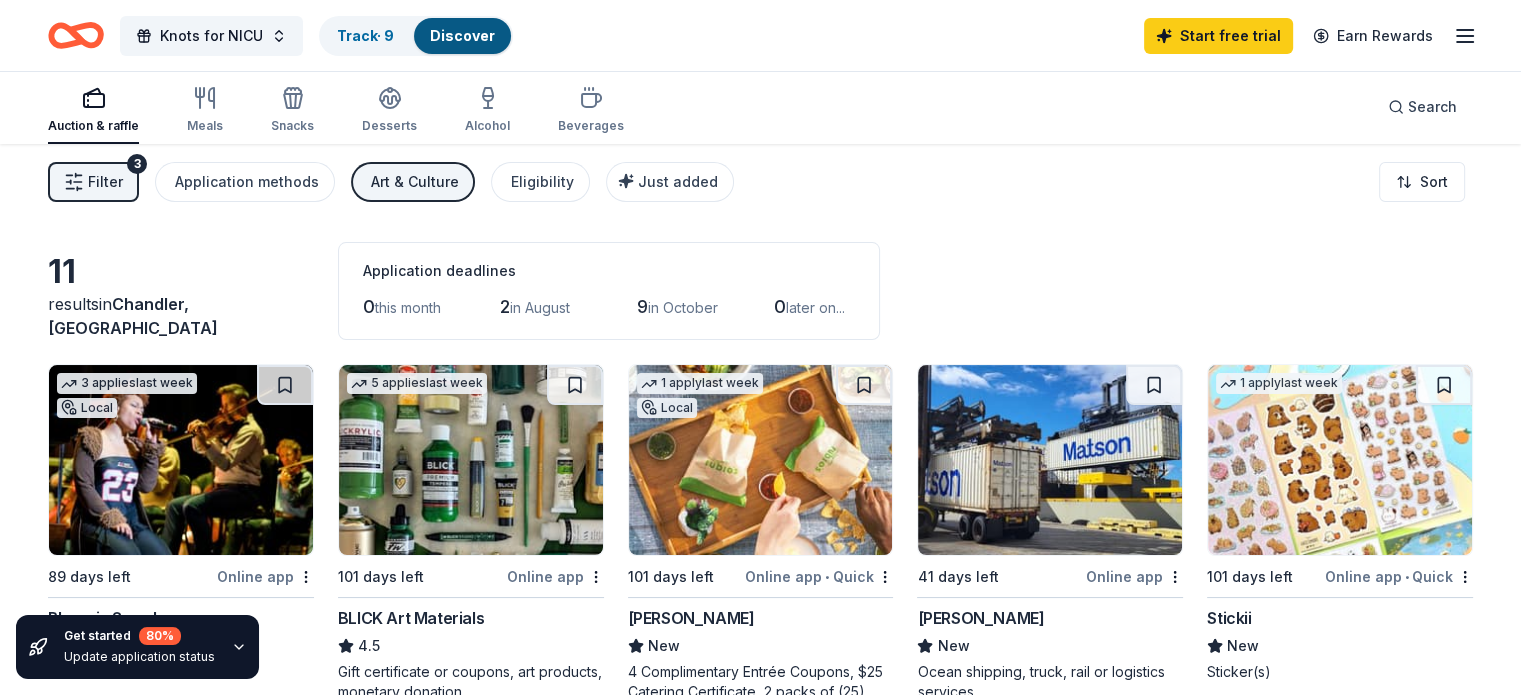scroll, scrollTop: 0, scrollLeft: 0, axis: both 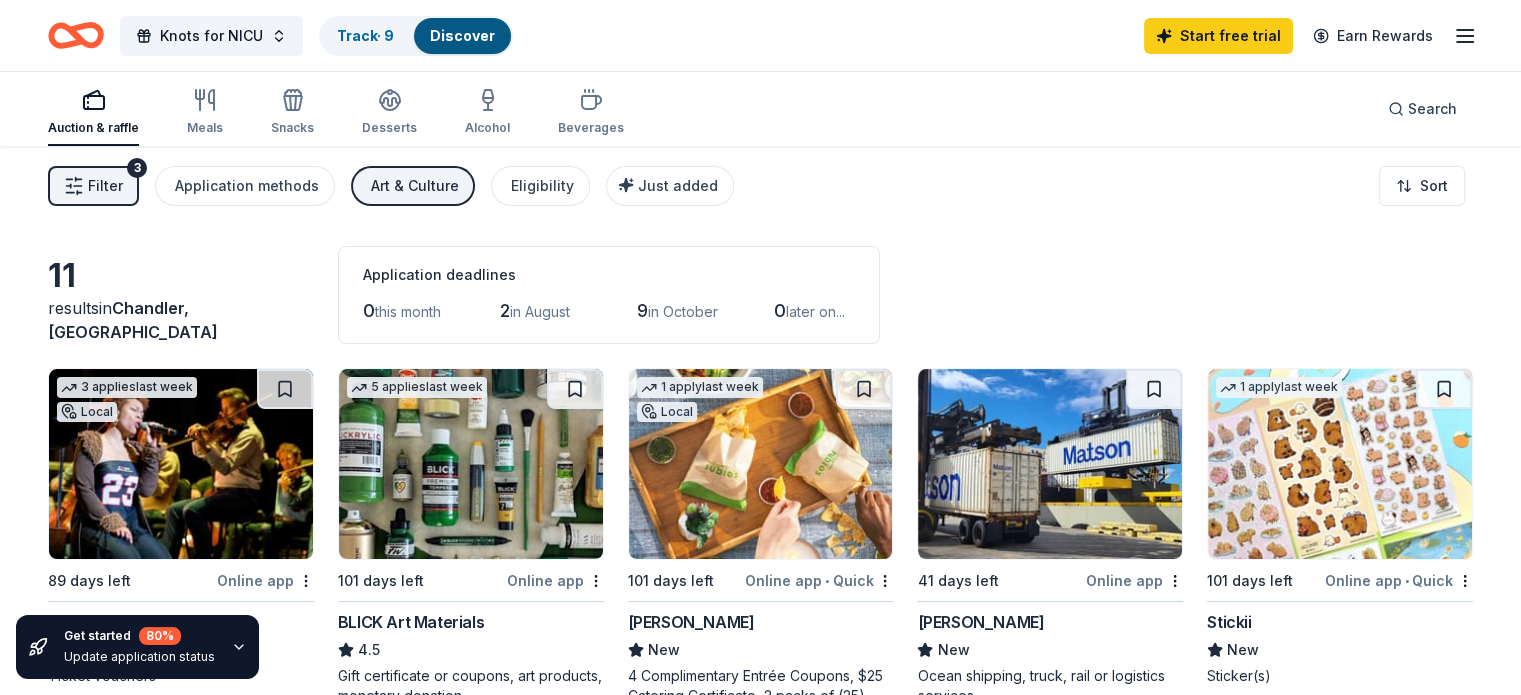 click on "Art & Culture" at bounding box center (415, 186) 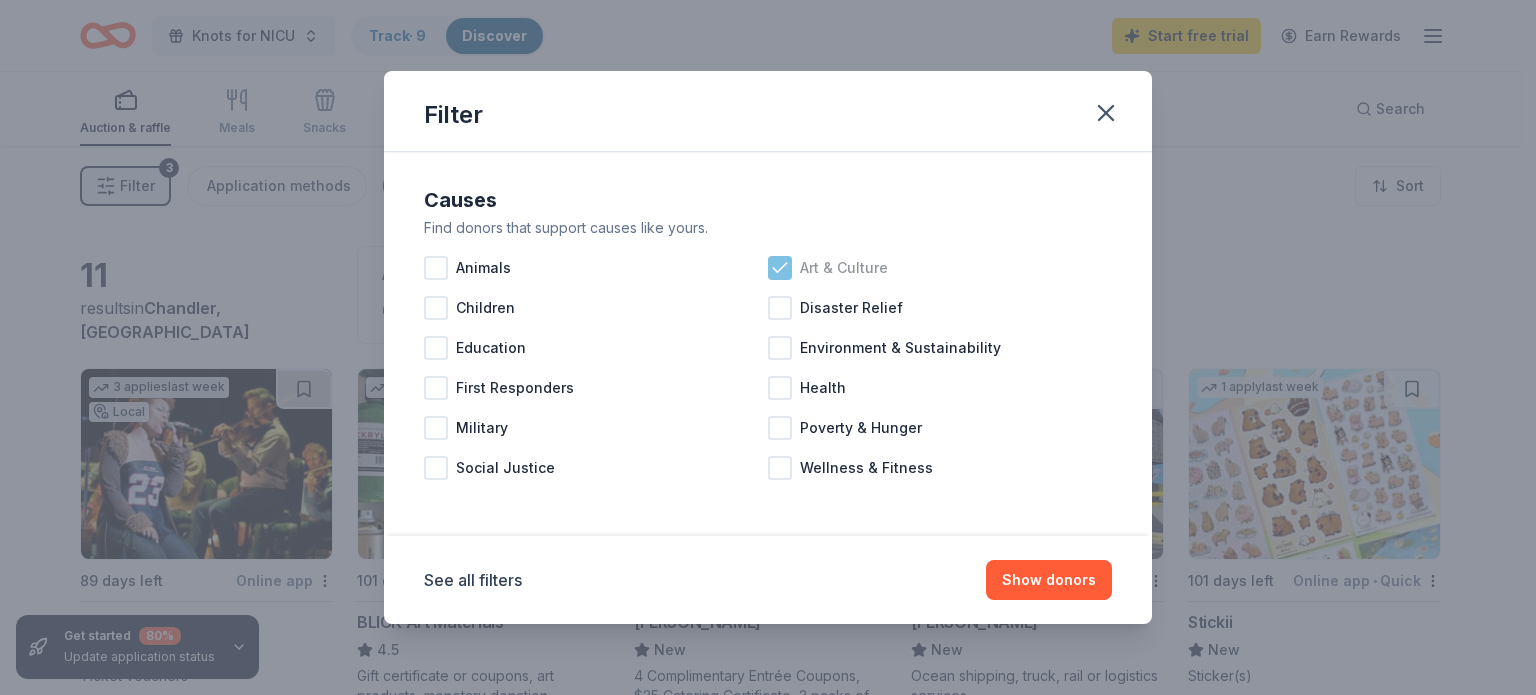 click 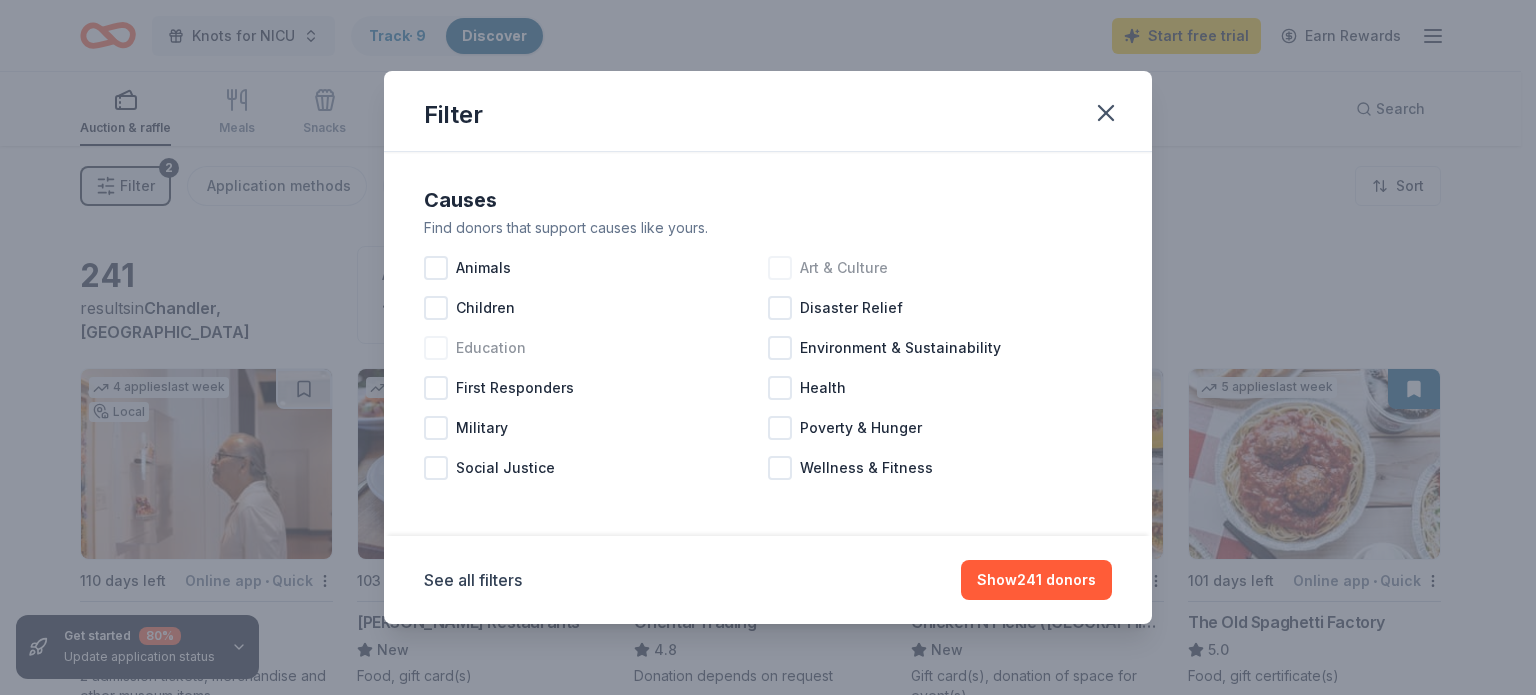 click at bounding box center (436, 348) 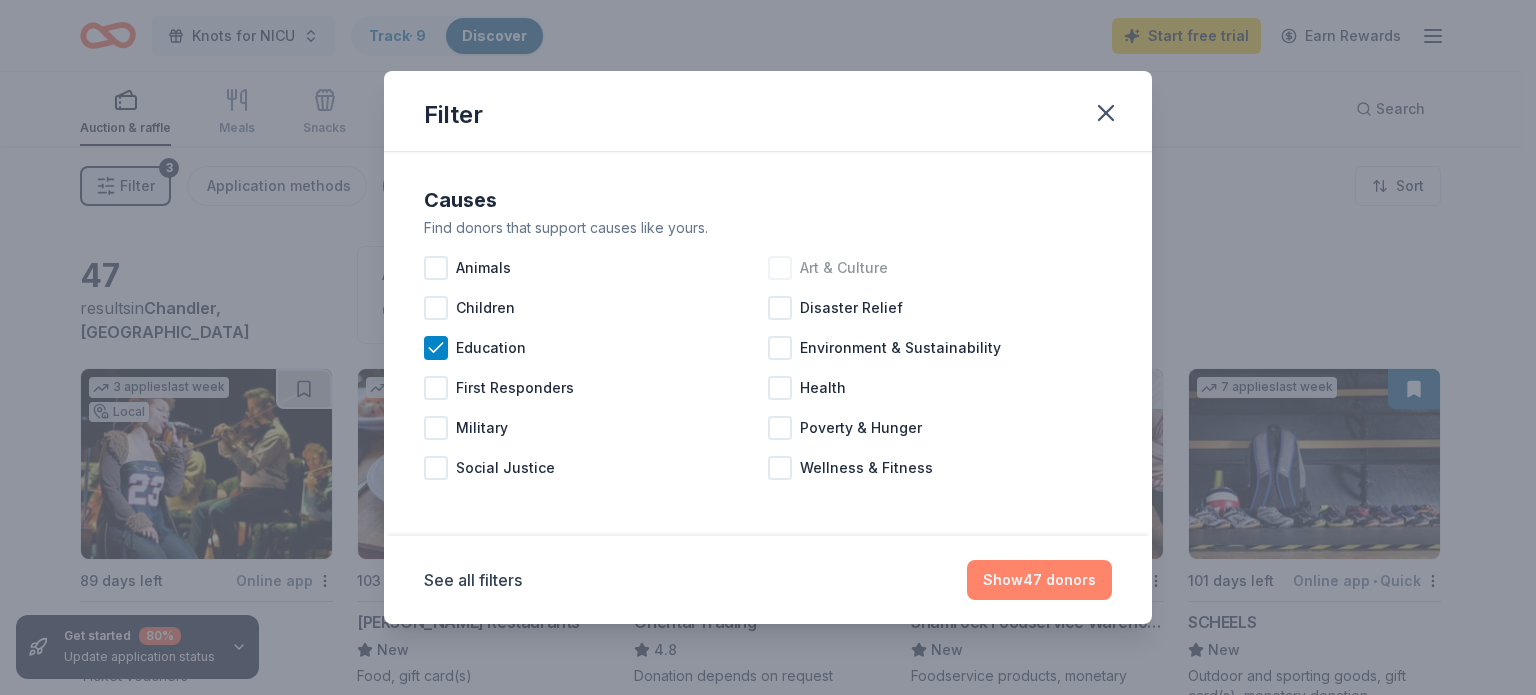 click on "Show  47   donors" at bounding box center (1039, 580) 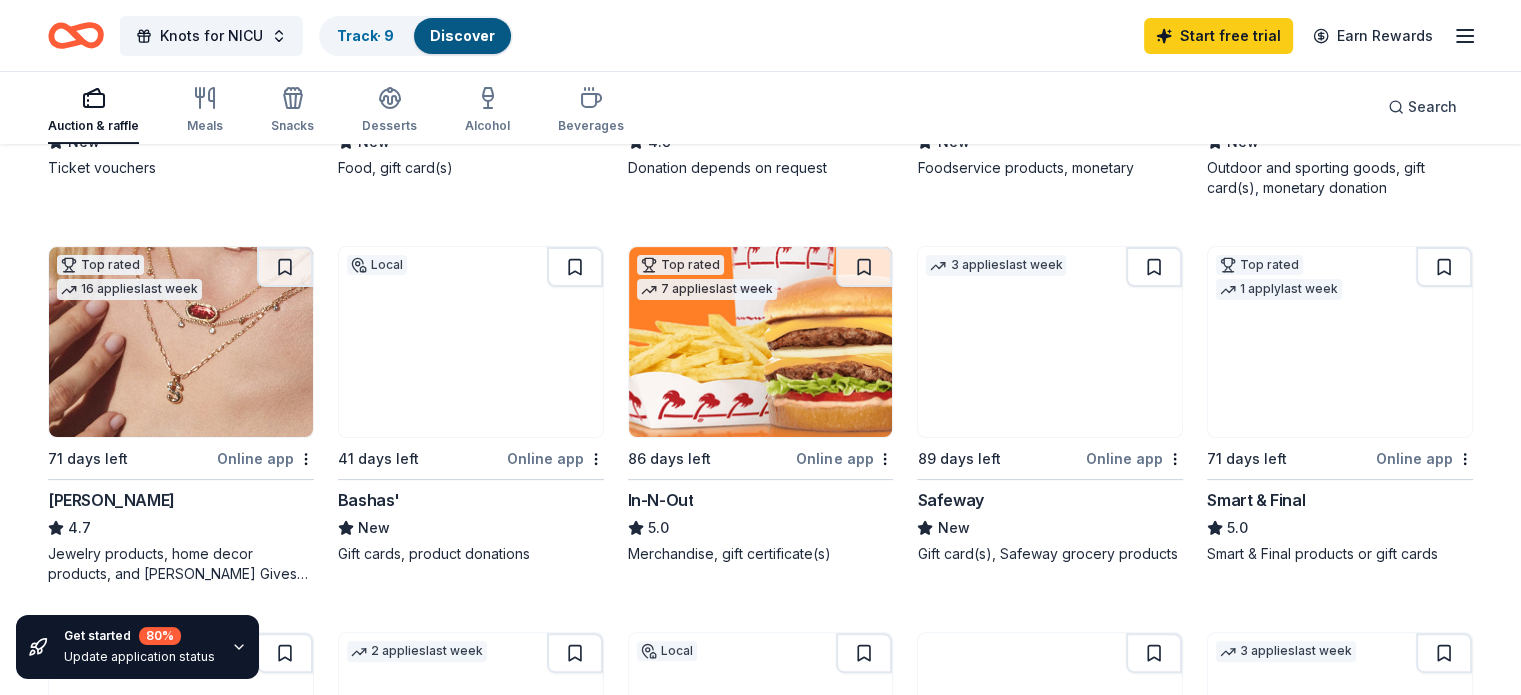 scroll, scrollTop: 0, scrollLeft: 0, axis: both 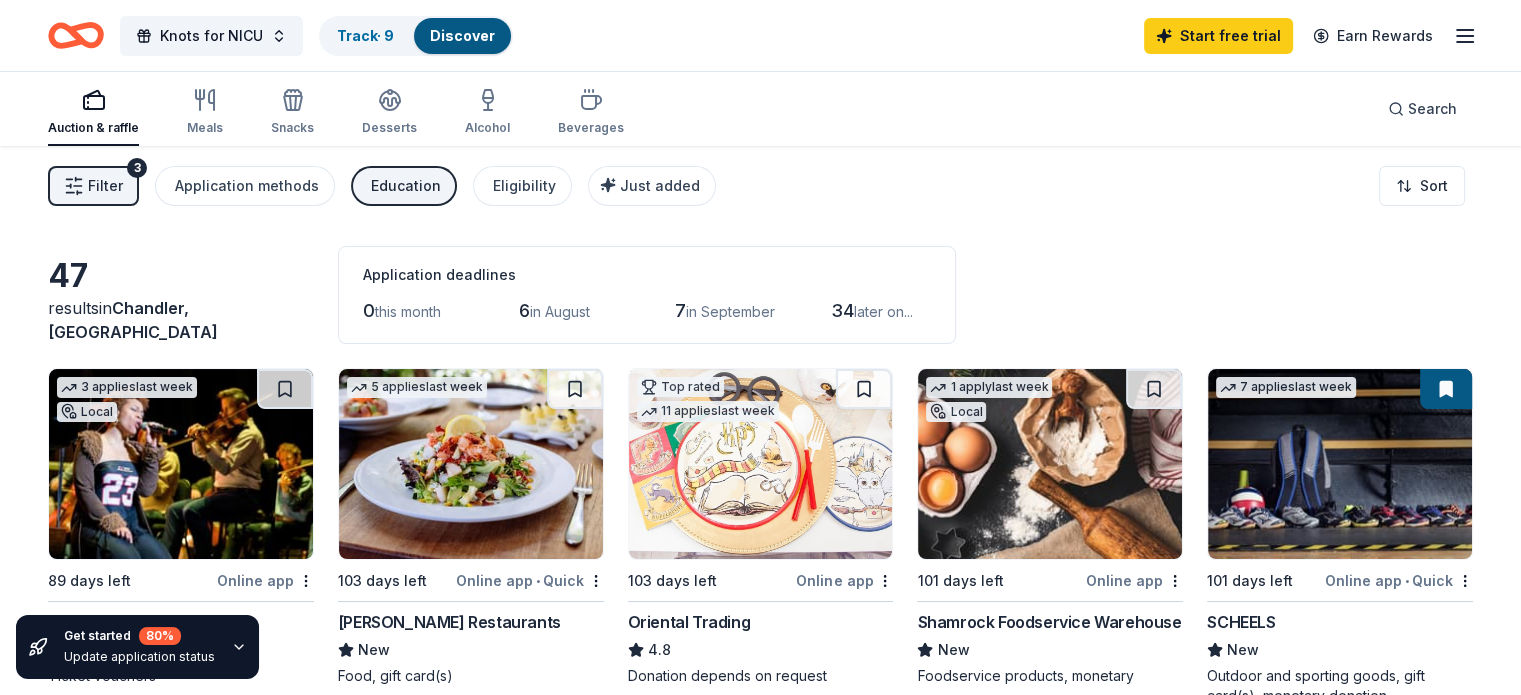 click on "Education" at bounding box center (406, 186) 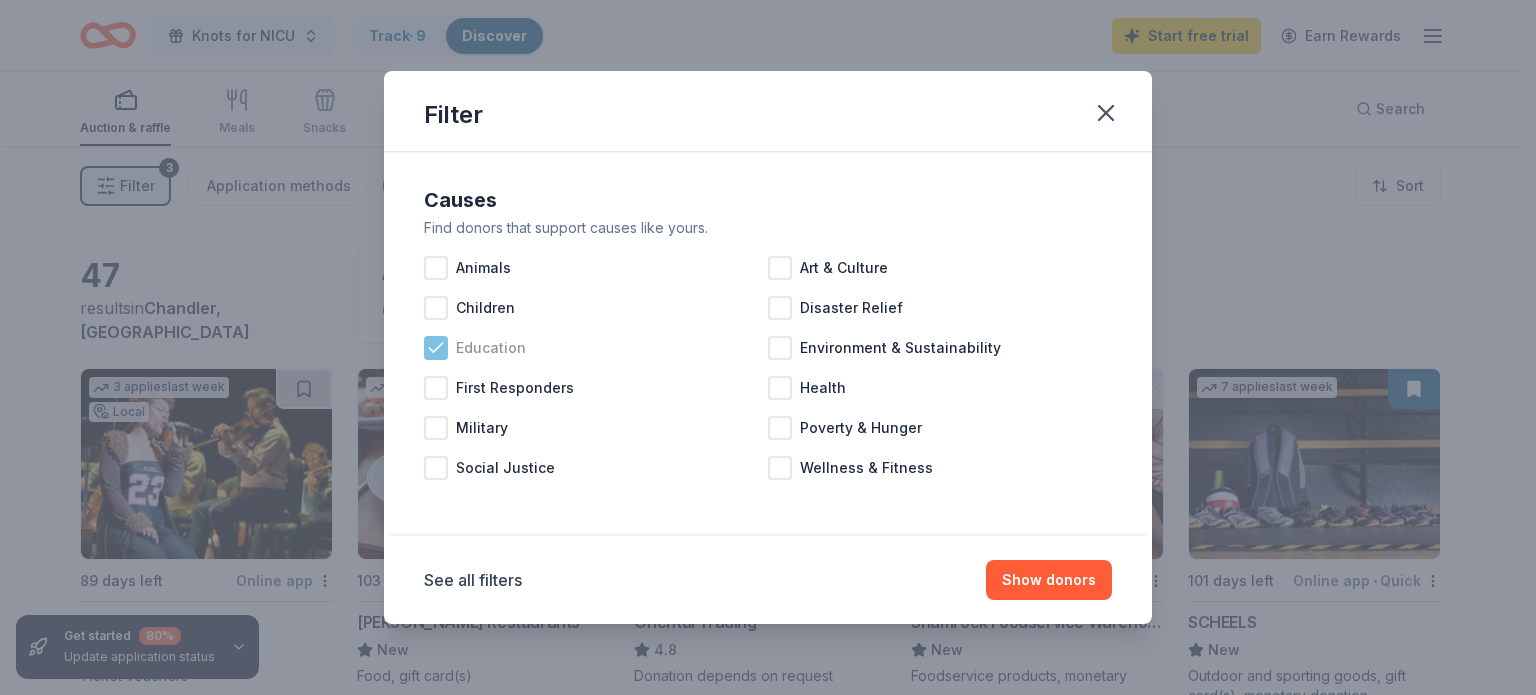 click 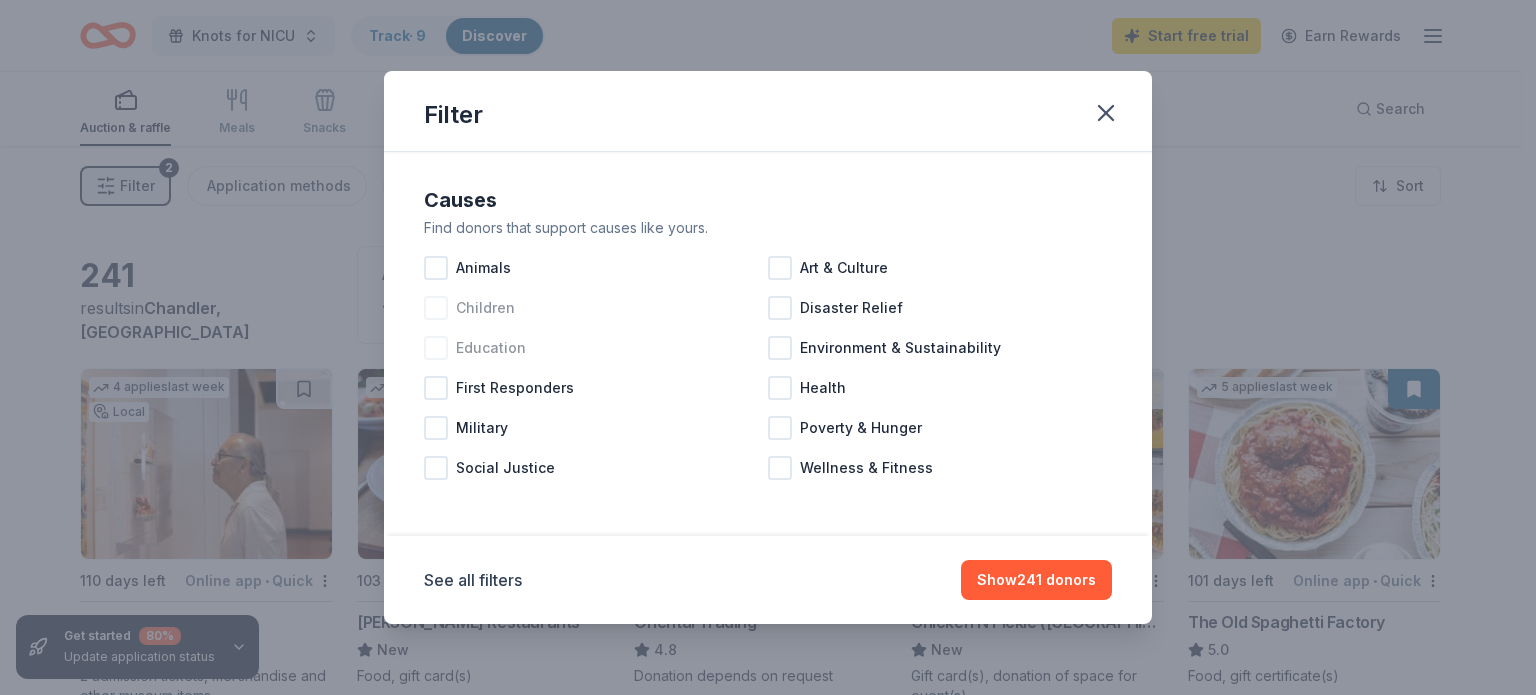 click at bounding box center [436, 308] 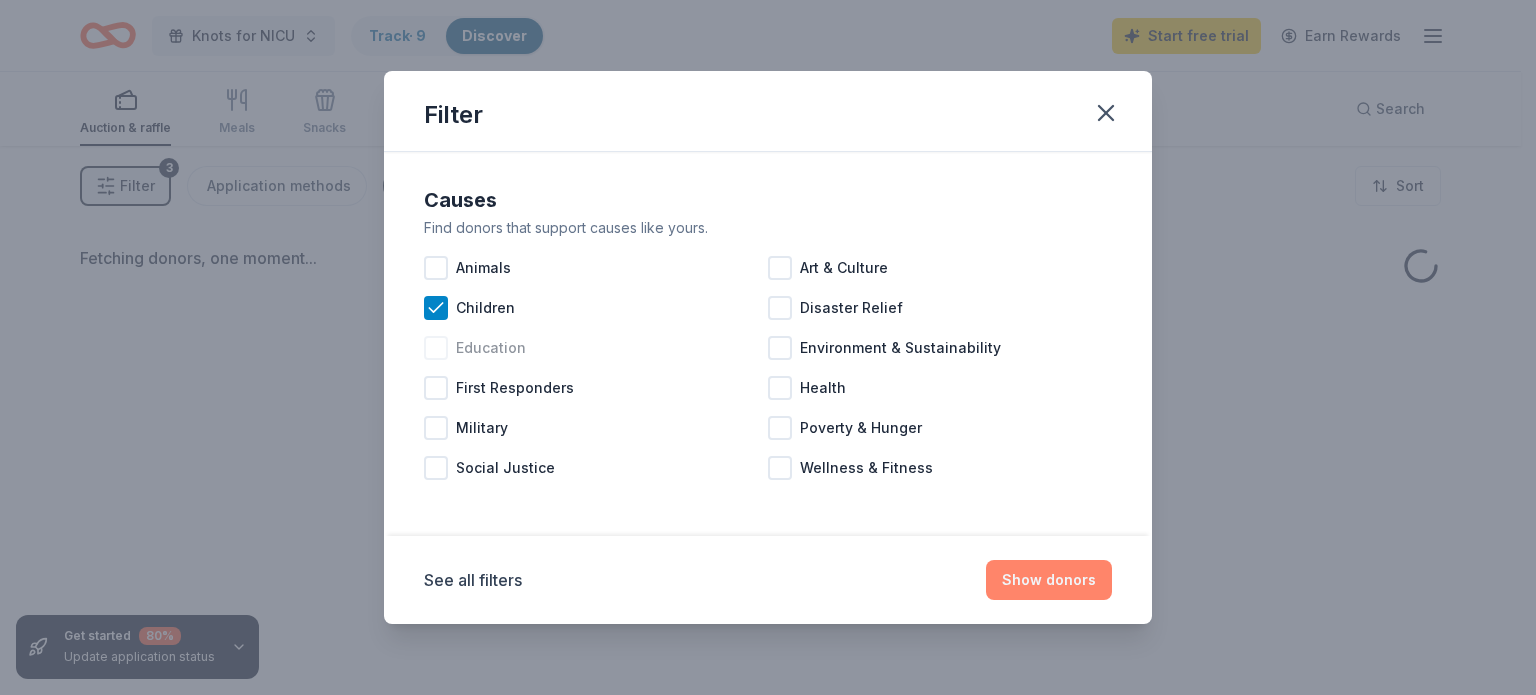 click on "Show    donors" at bounding box center (1049, 580) 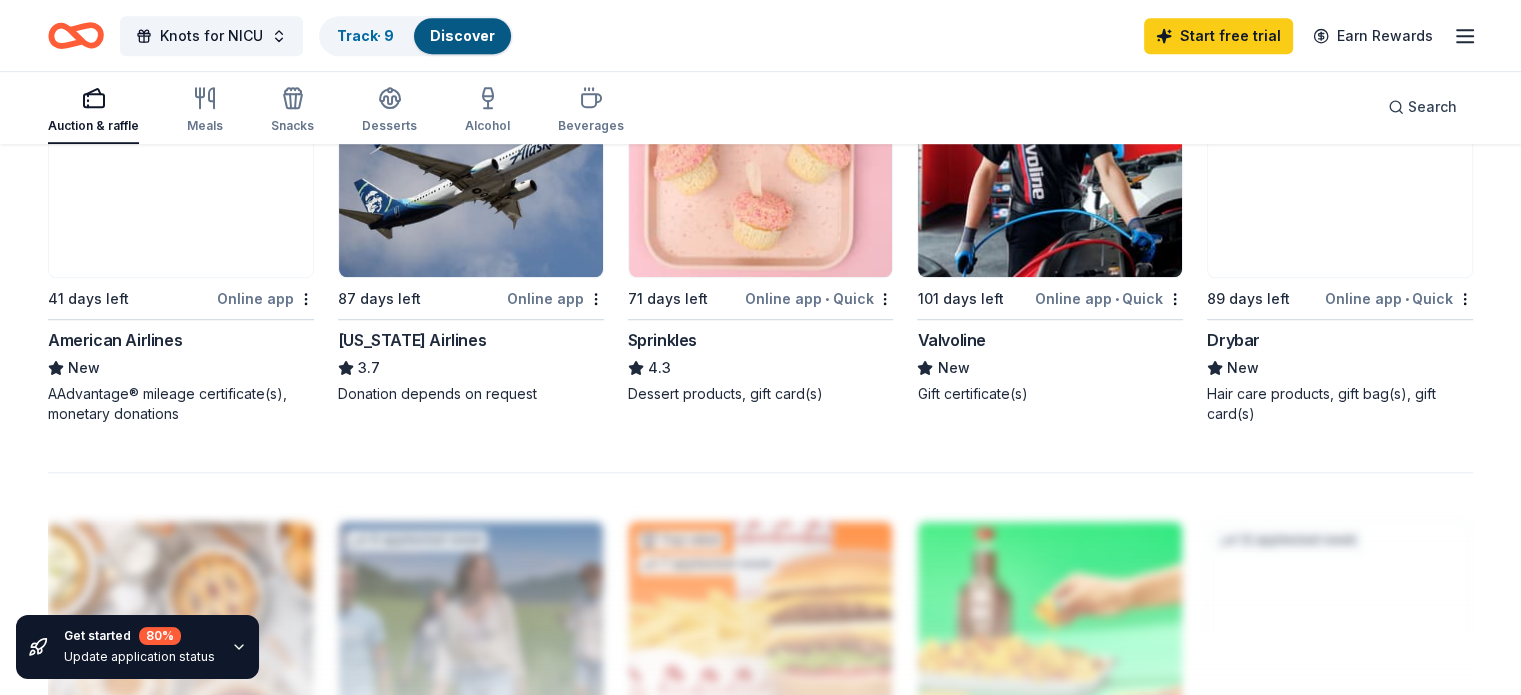 scroll, scrollTop: 1402, scrollLeft: 0, axis: vertical 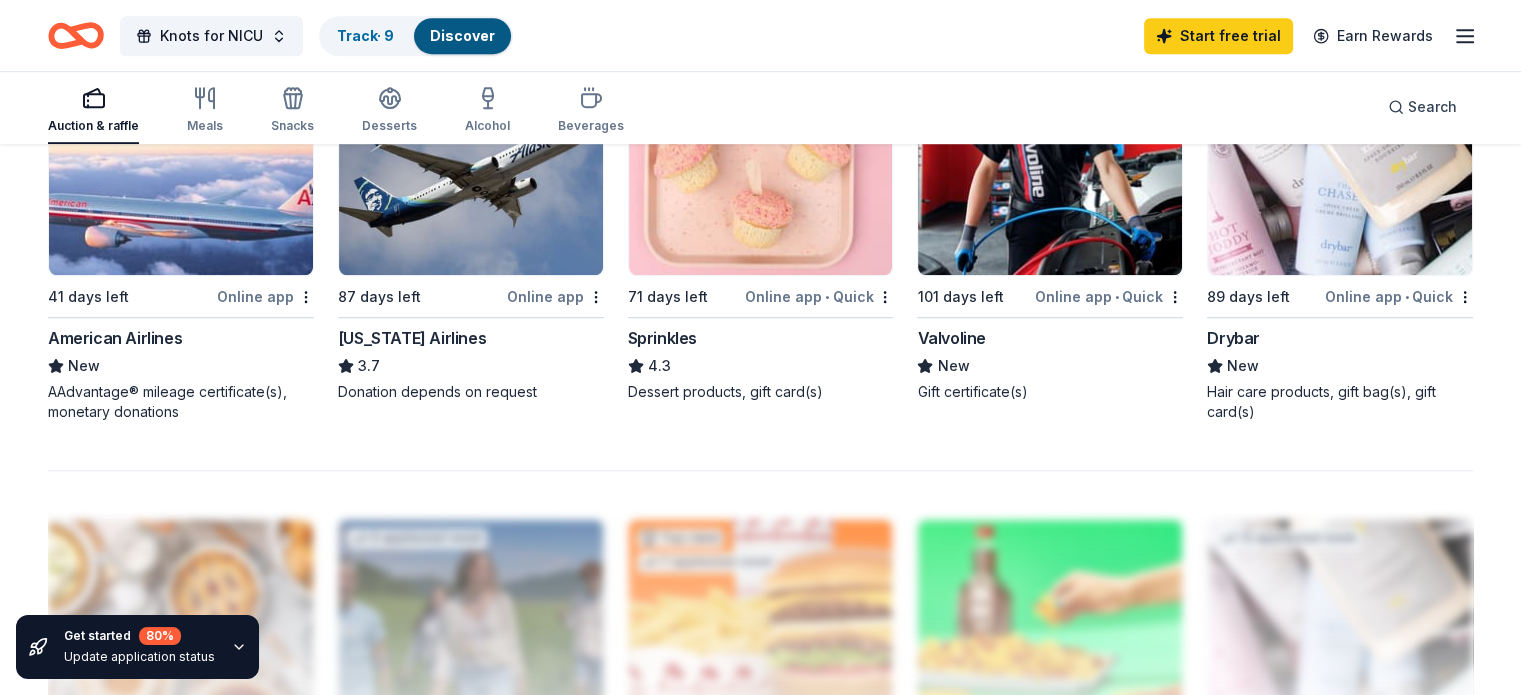 drag, startPoint x: 1184, startPoint y: 410, endPoint x: 1234, endPoint y: 425, distance: 52.201534 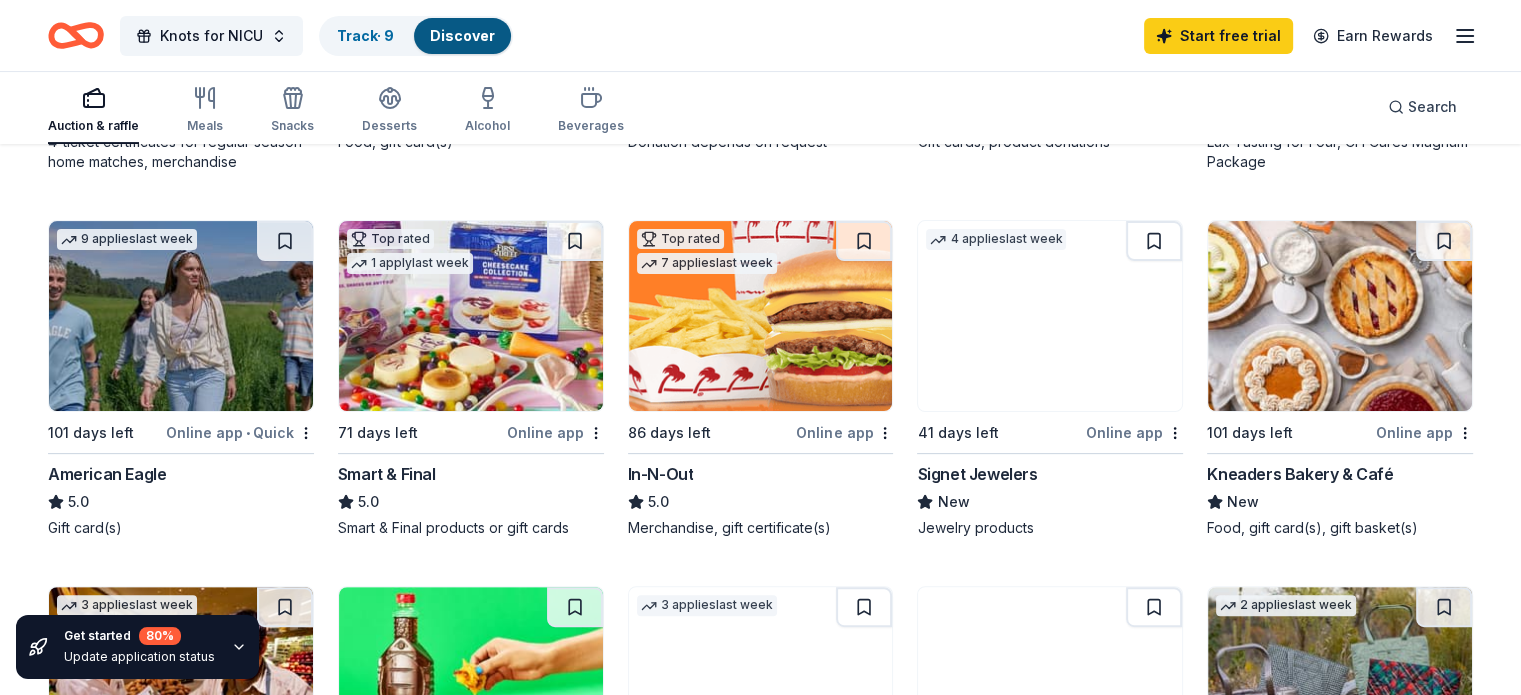scroll, scrollTop: 0, scrollLeft: 0, axis: both 